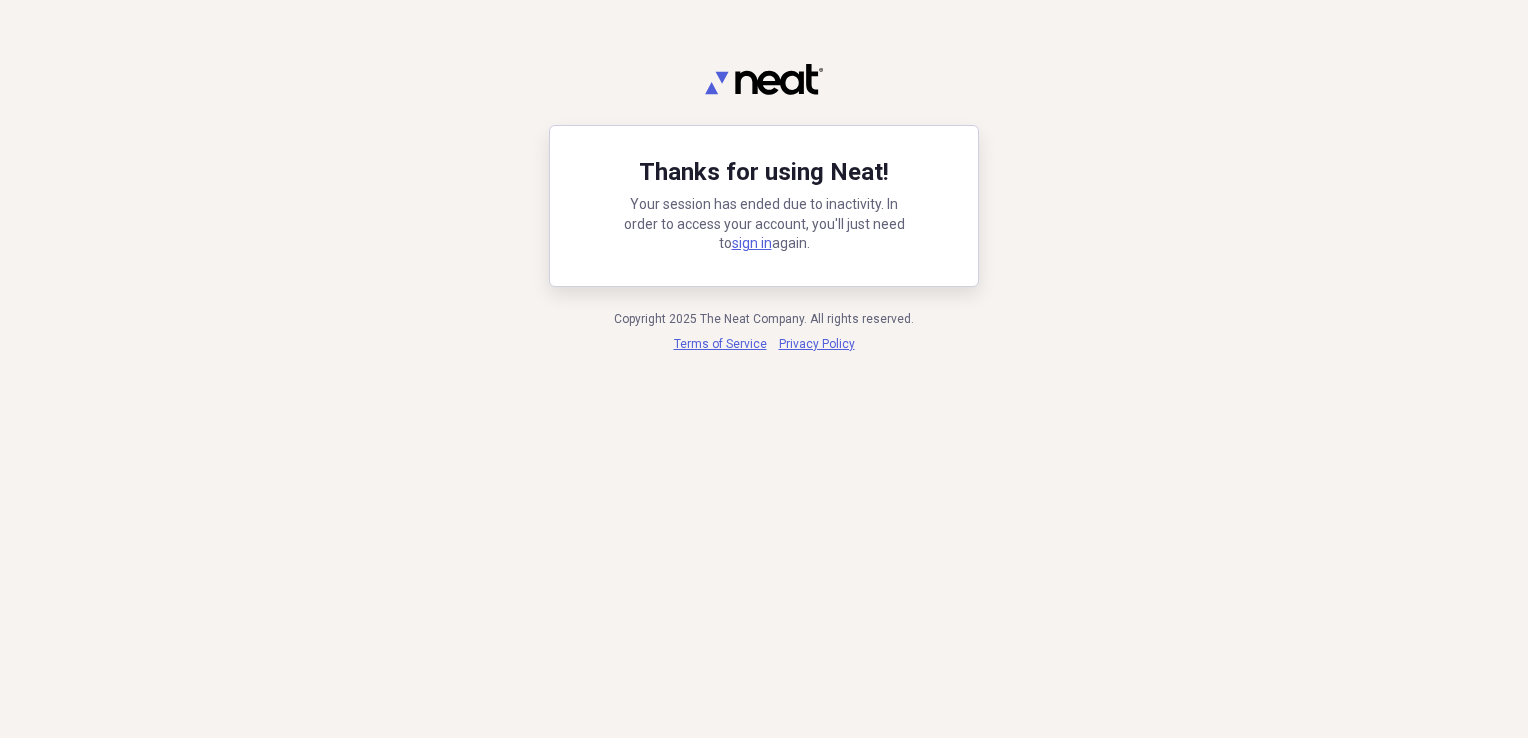 scroll, scrollTop: 0, scrollLeft: 0, axis: both 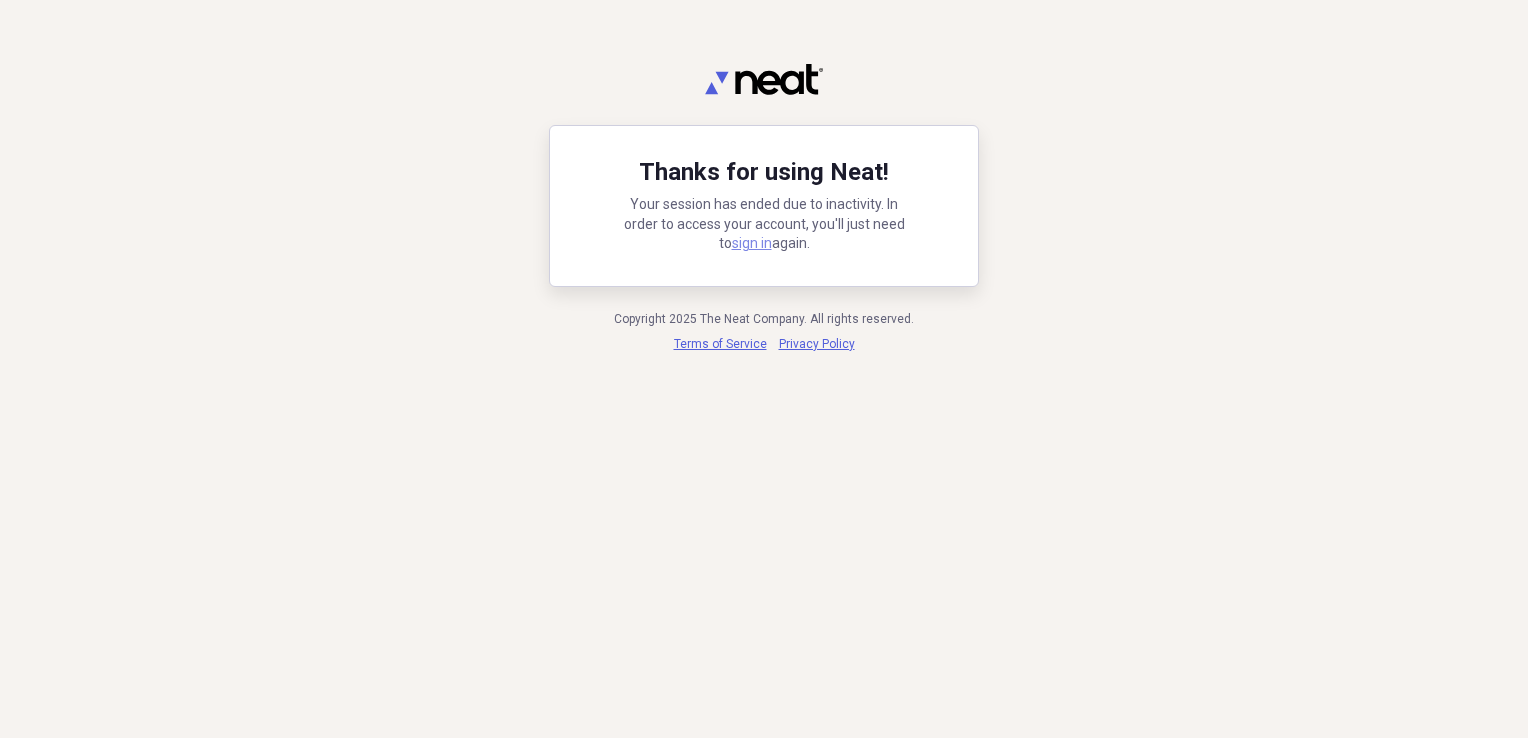 click on "sign in" at bounding box center [752, 243] 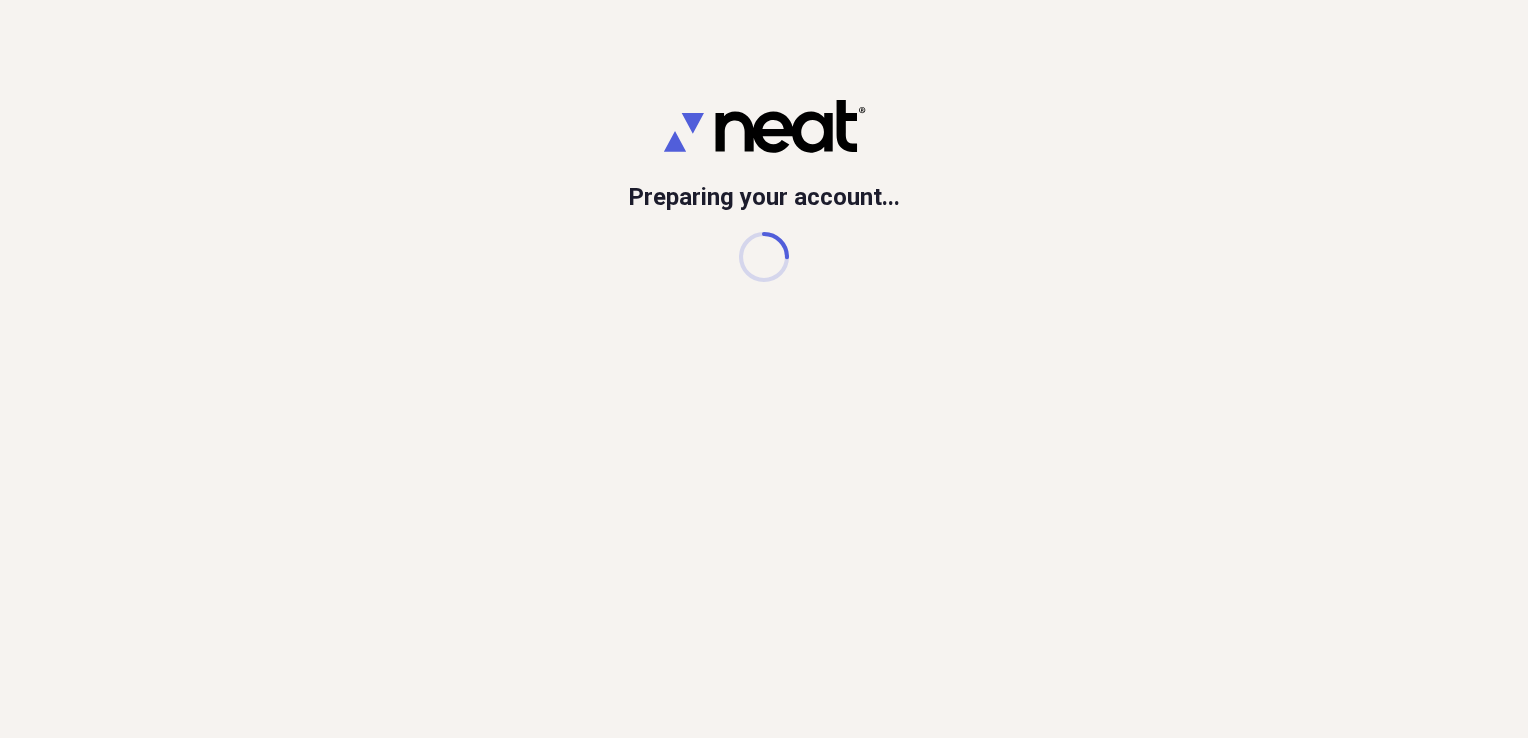 scroll, scrollTop: 0, scrollLeft: 0, axis: both 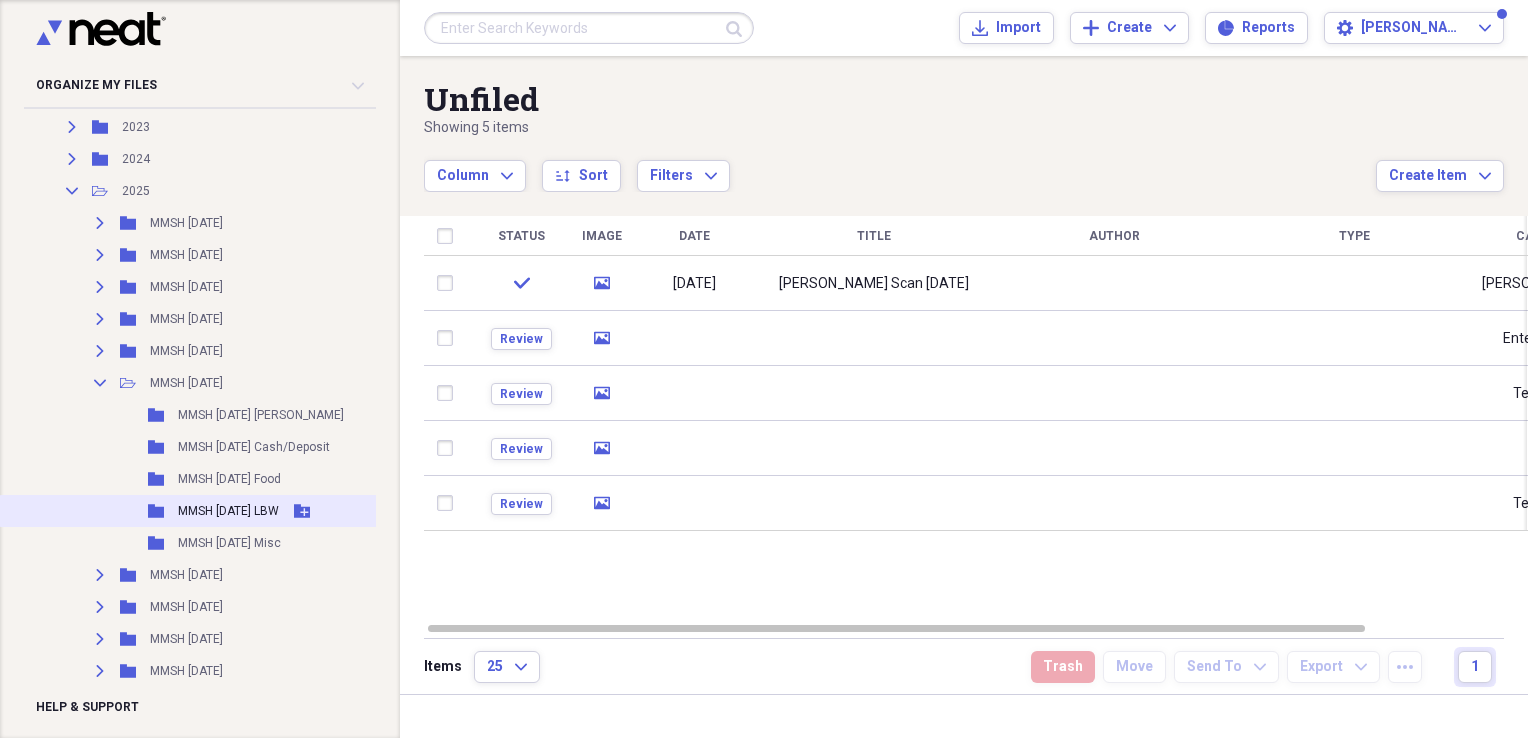 click on "Folder MMSH [DATE] LBW Add Folder" at bounding box center (202, 511) 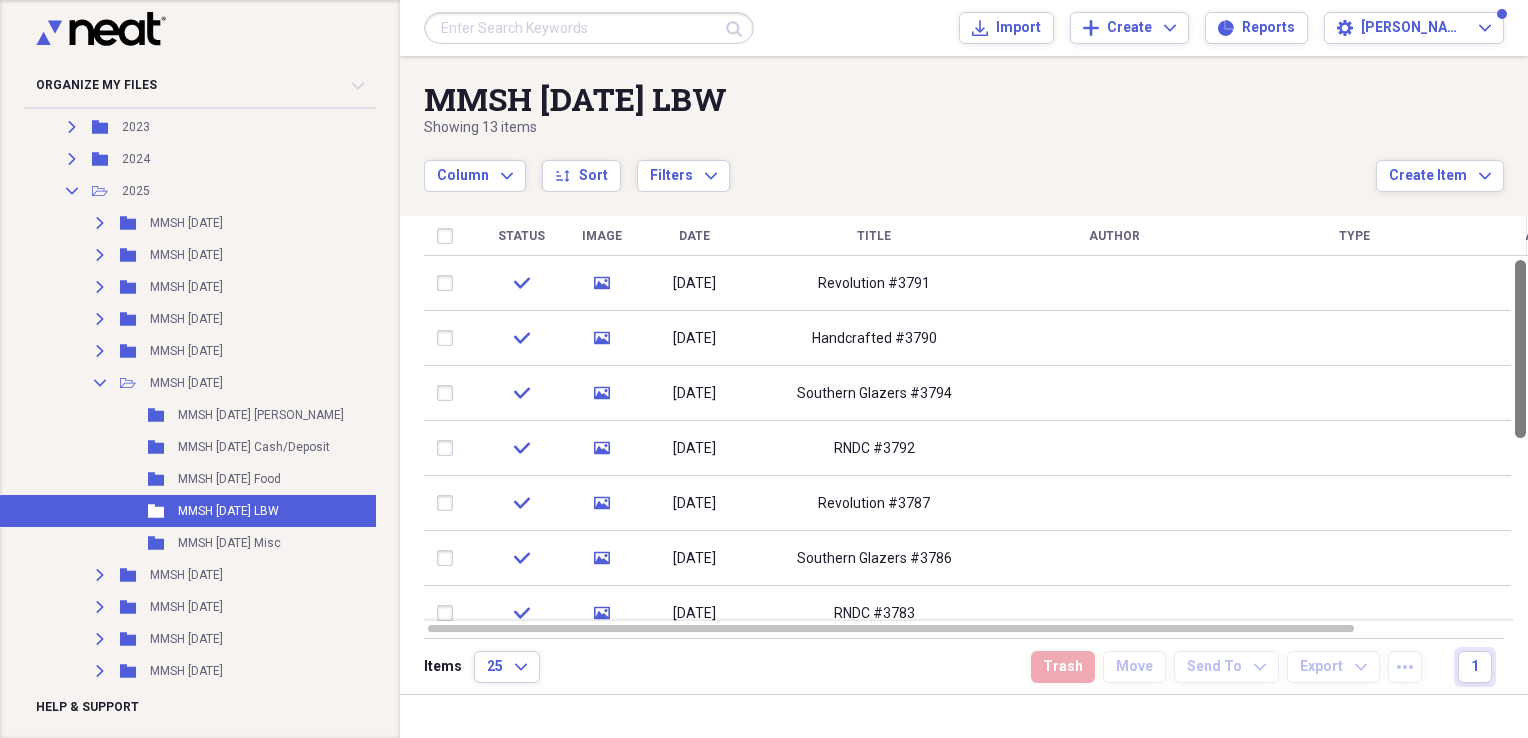 drag, startPoint x: 1523, startPoint y: 383, endPoint x: 1518, endPoint y: 347, distance: 36.345562 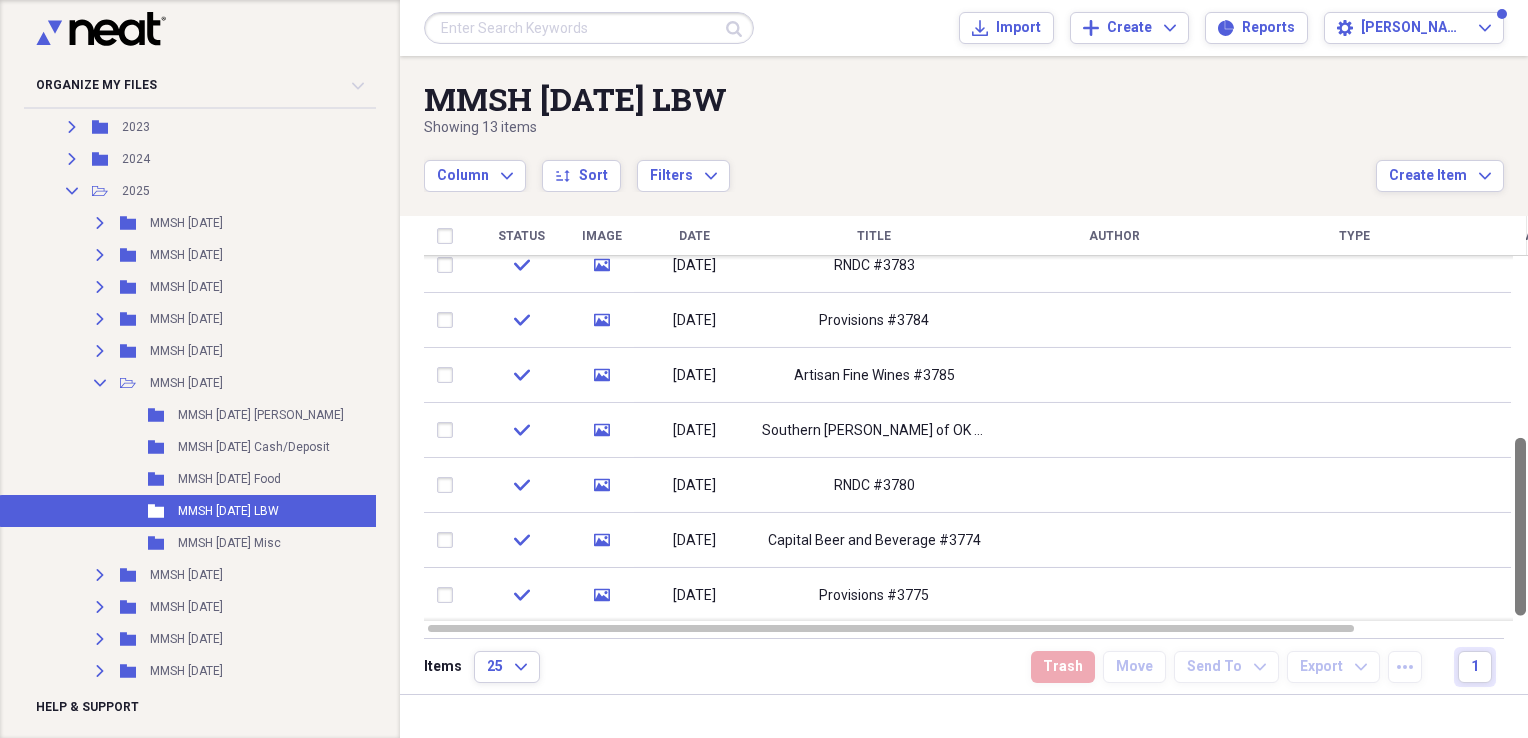 drag, startPoint x: 1515, startPoint y: 313, endPoint x: 1531, endPoint y: 583, distance: 270.47366 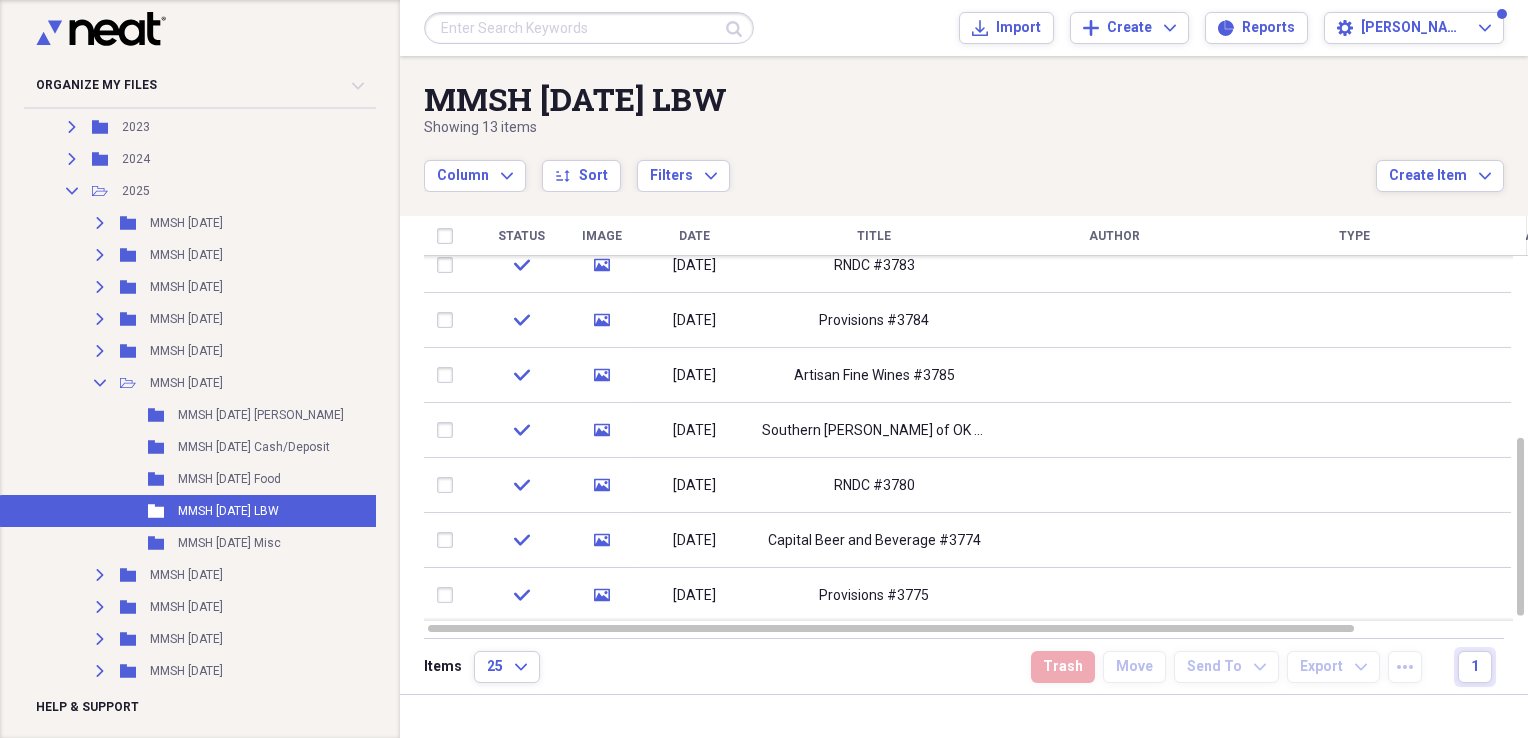 scroll, scrollTop: 0, scrollLeft: 0, axis: both 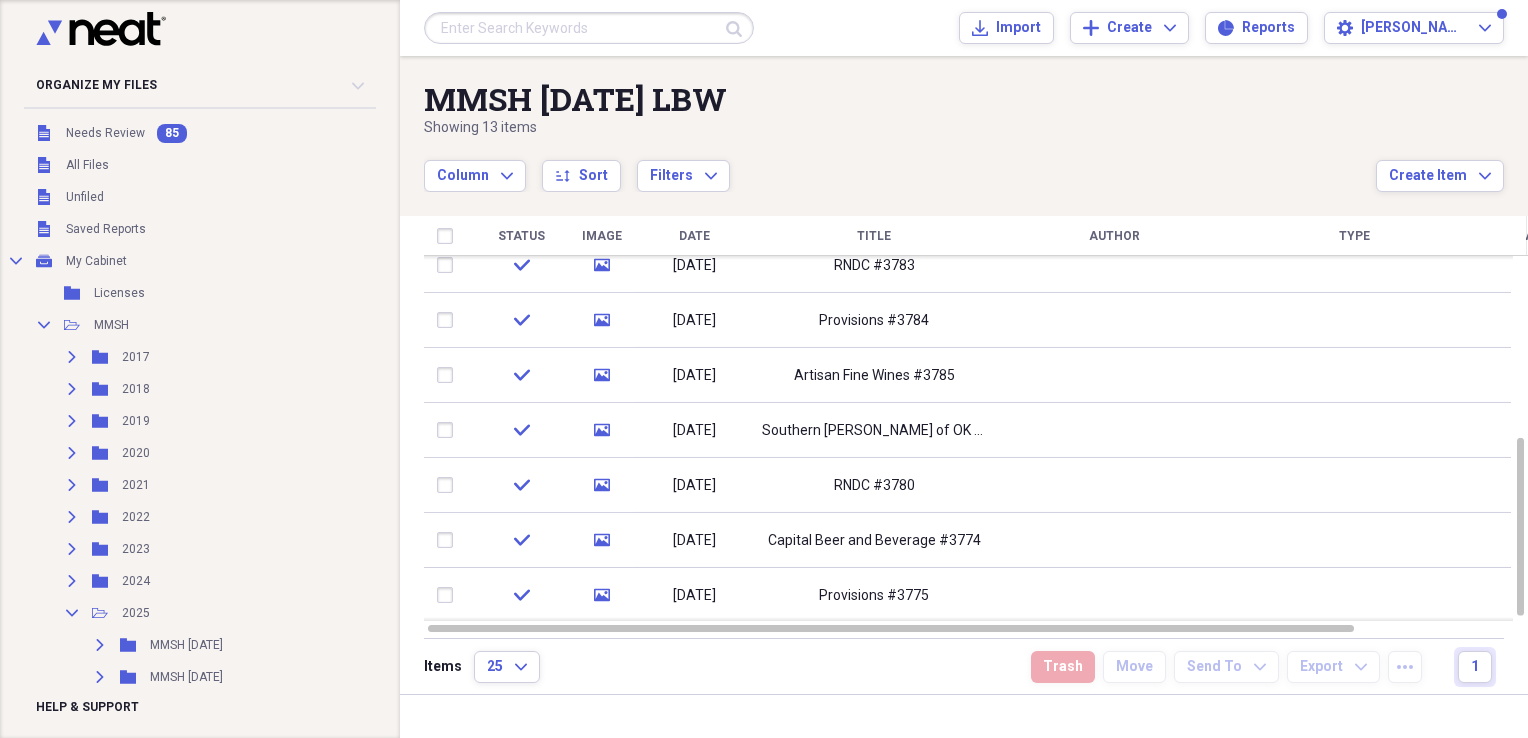 click on "Submit Import Import Add Create Expand Reports Reports Settings [PERSON_NAME] Expand" at bounding box center (964, 28) 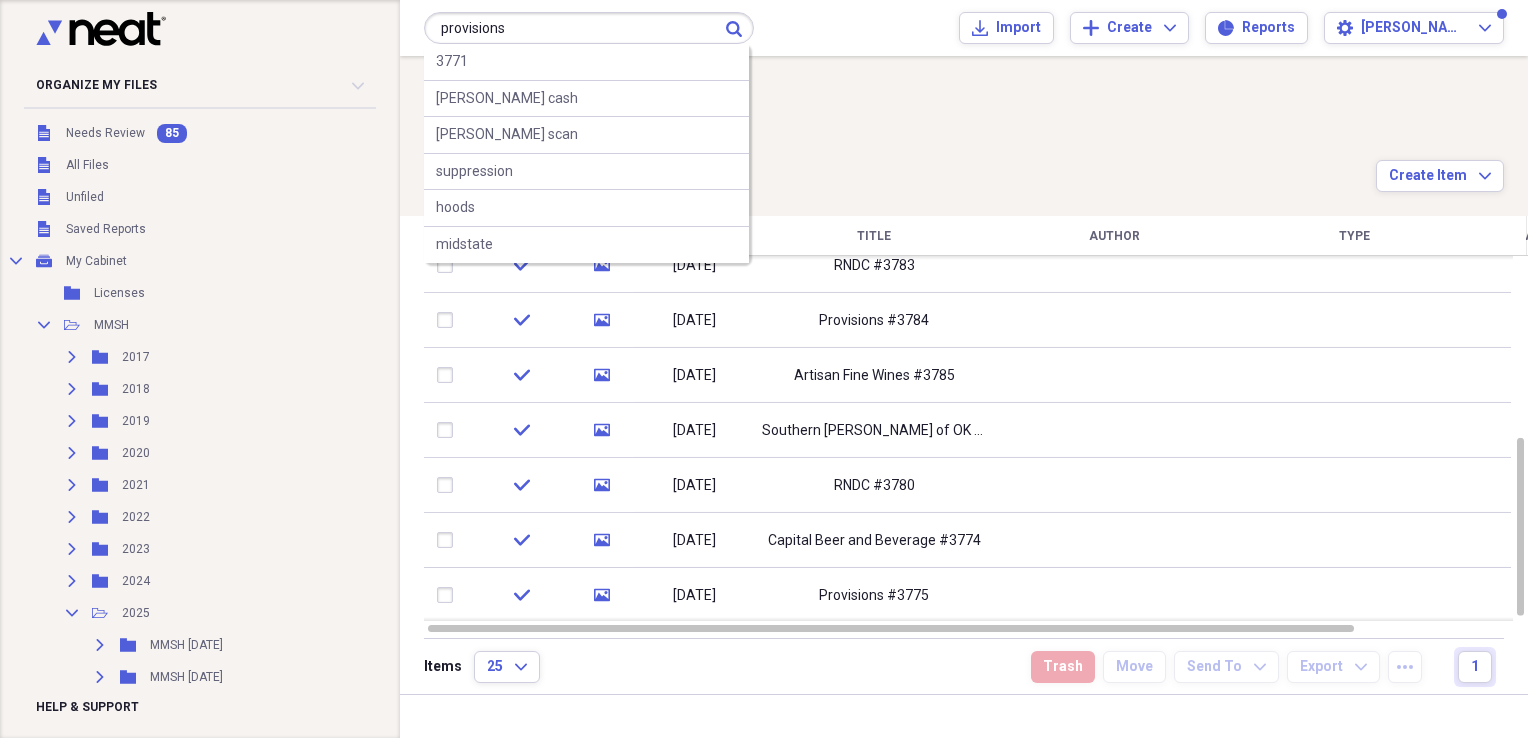type on "provisions" 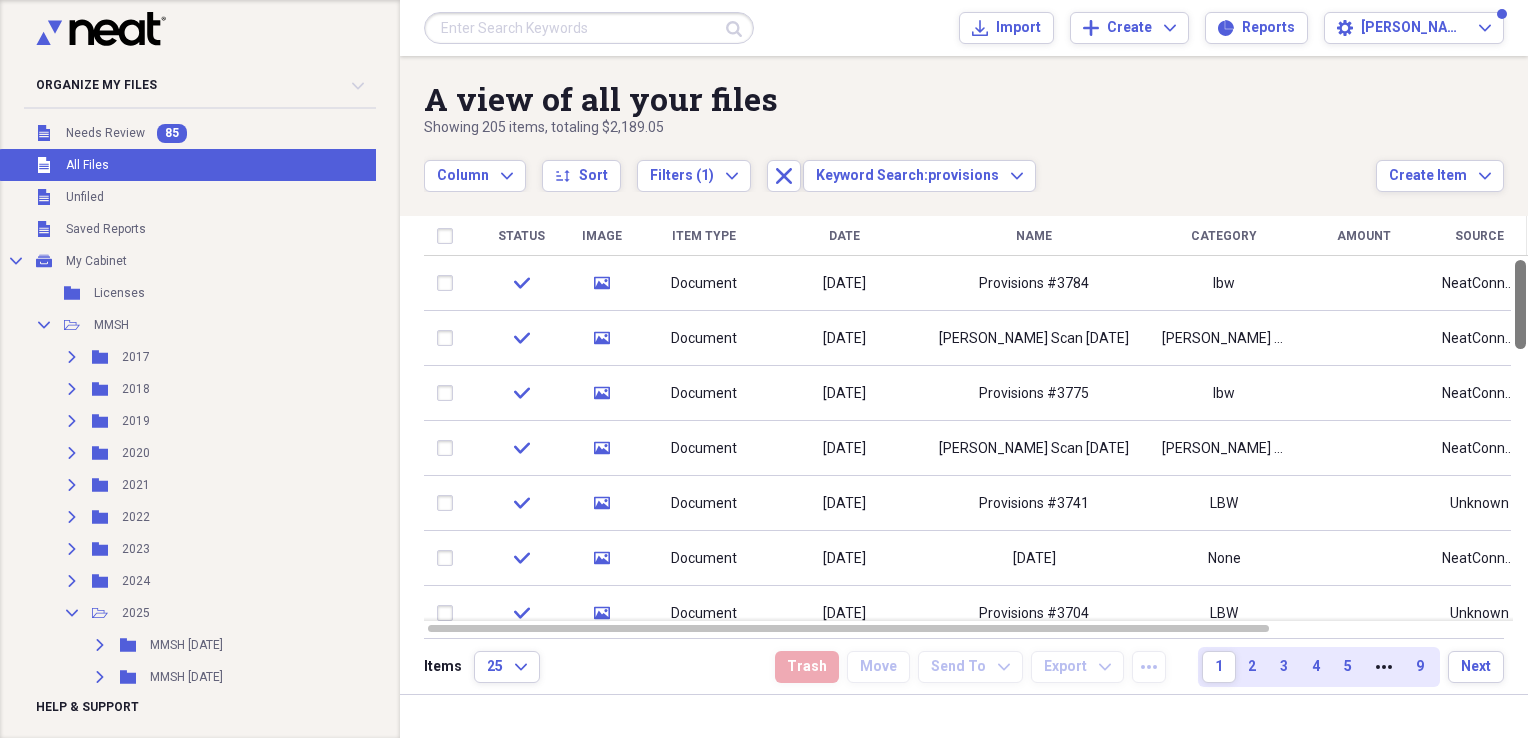 drag, startPoint x: 1521, startPoint y: 271, endPoint x: 1523, endPoint y: 219, distance: 52.03845 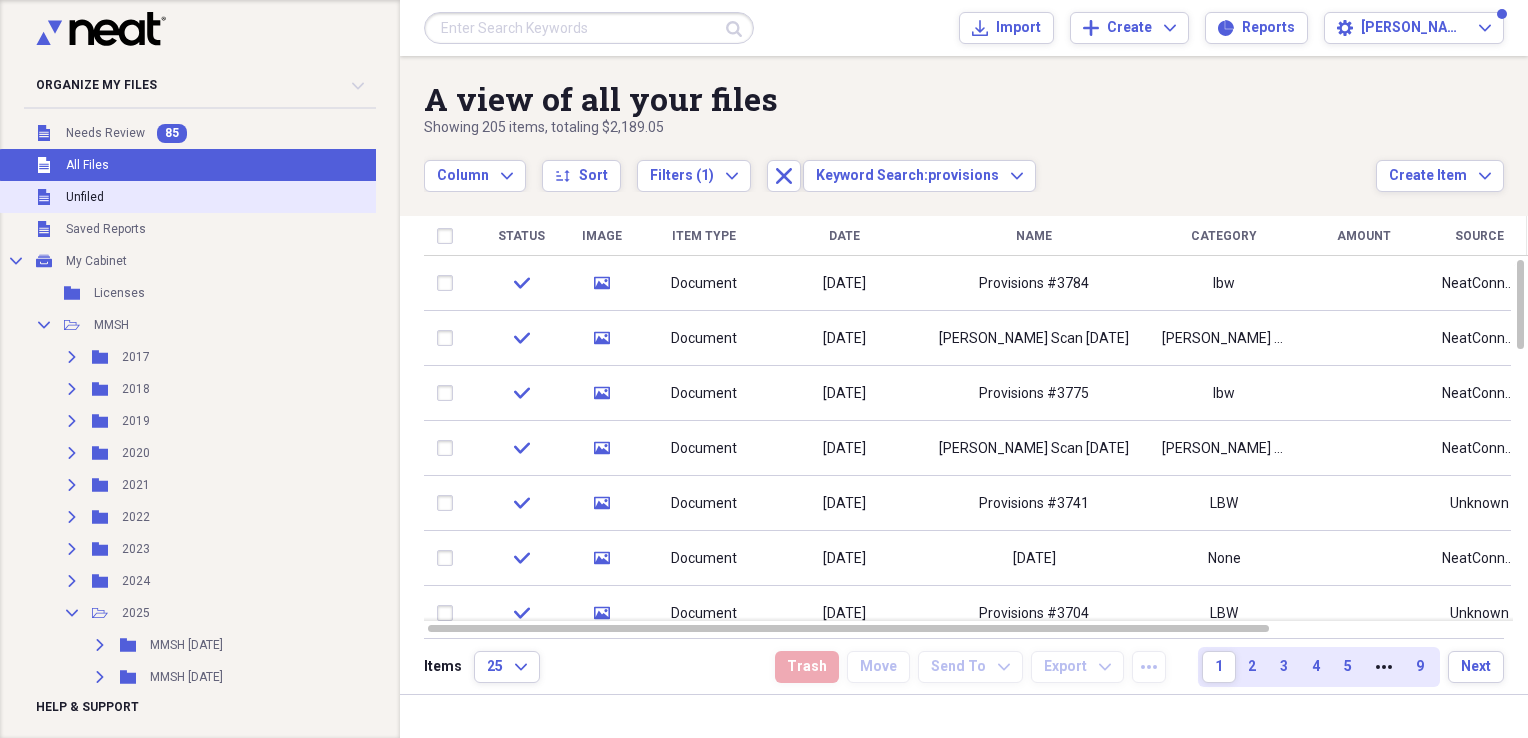 click on "Unfiled" at bounding box center (85, 197) 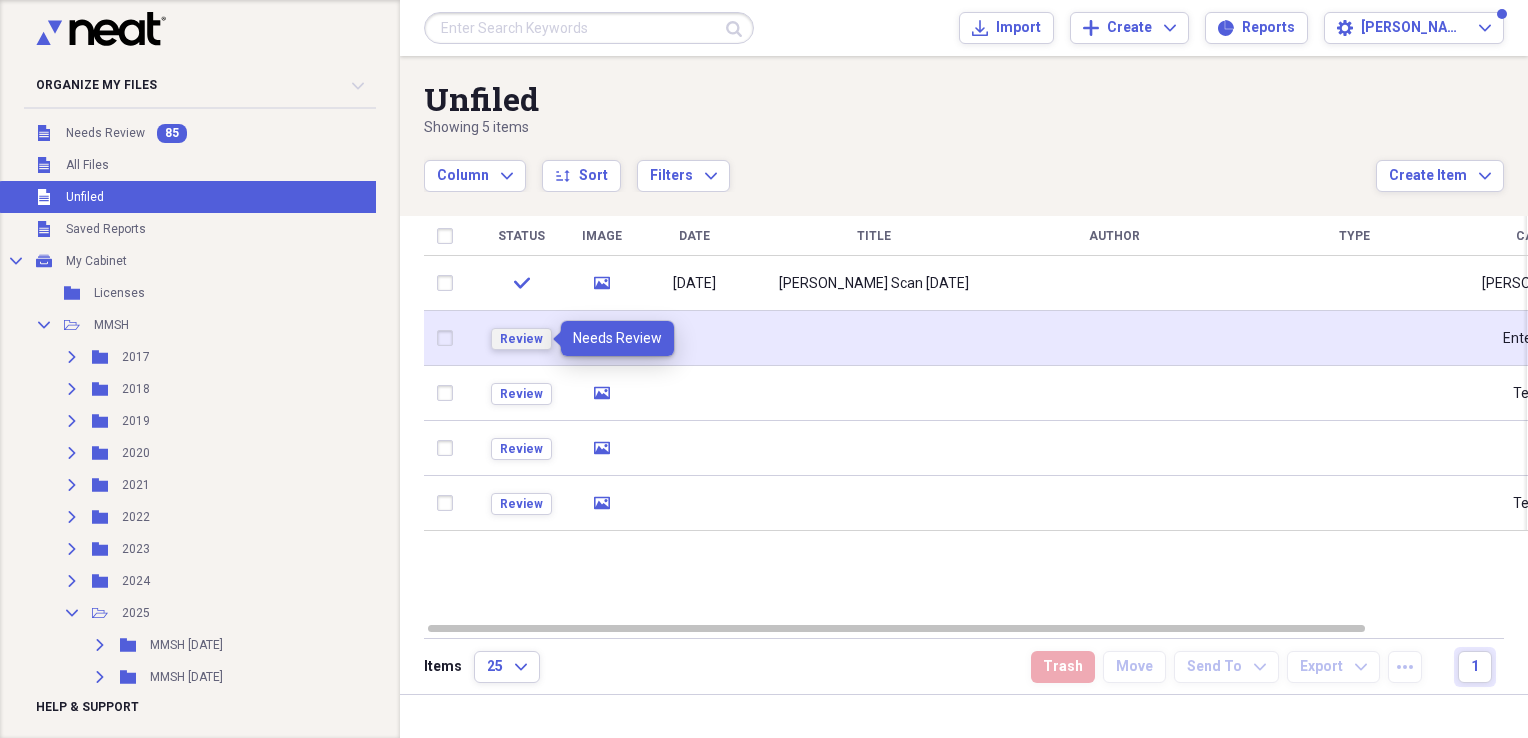 click on "Review" at bounding box center [521, 339] 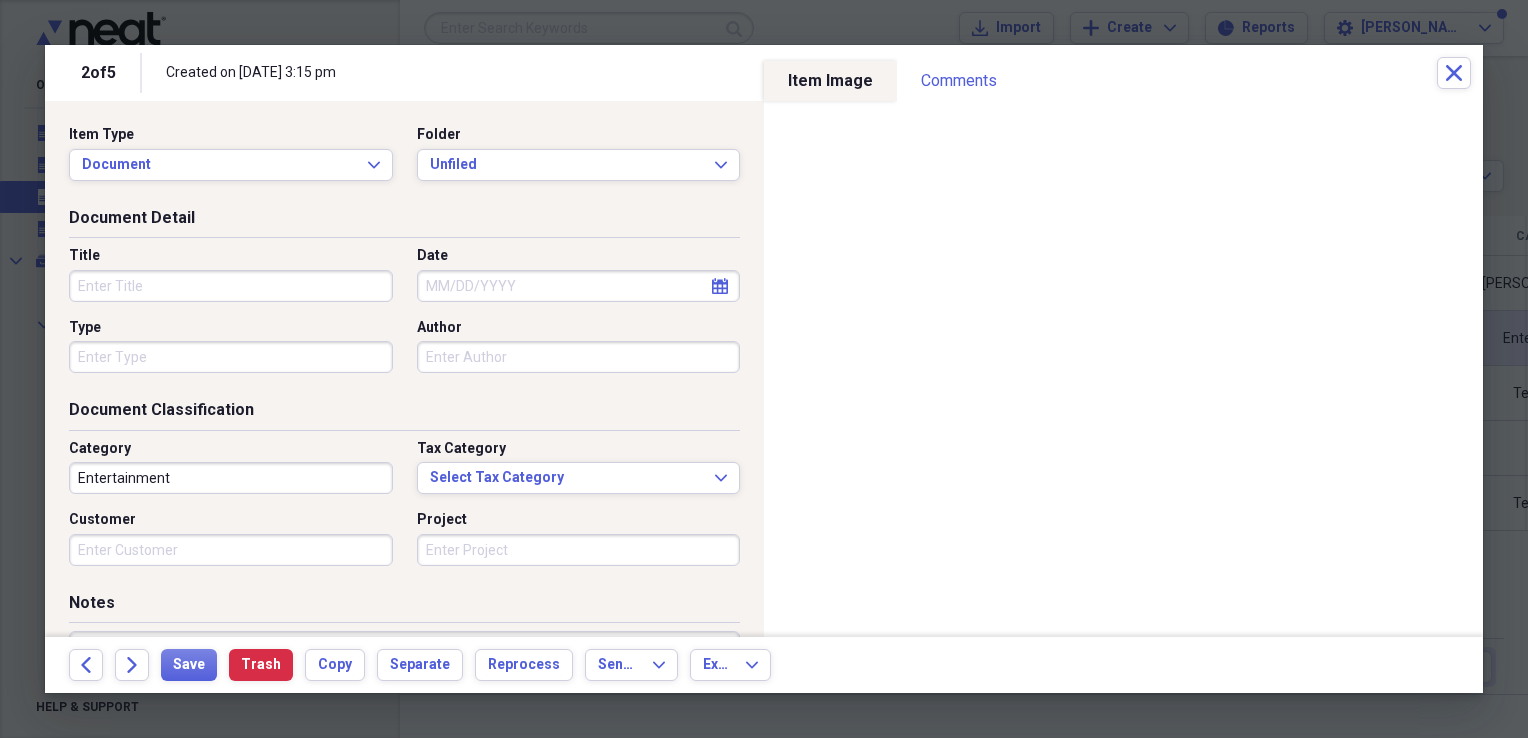 click on "Author" at bounding box center [579, 357] 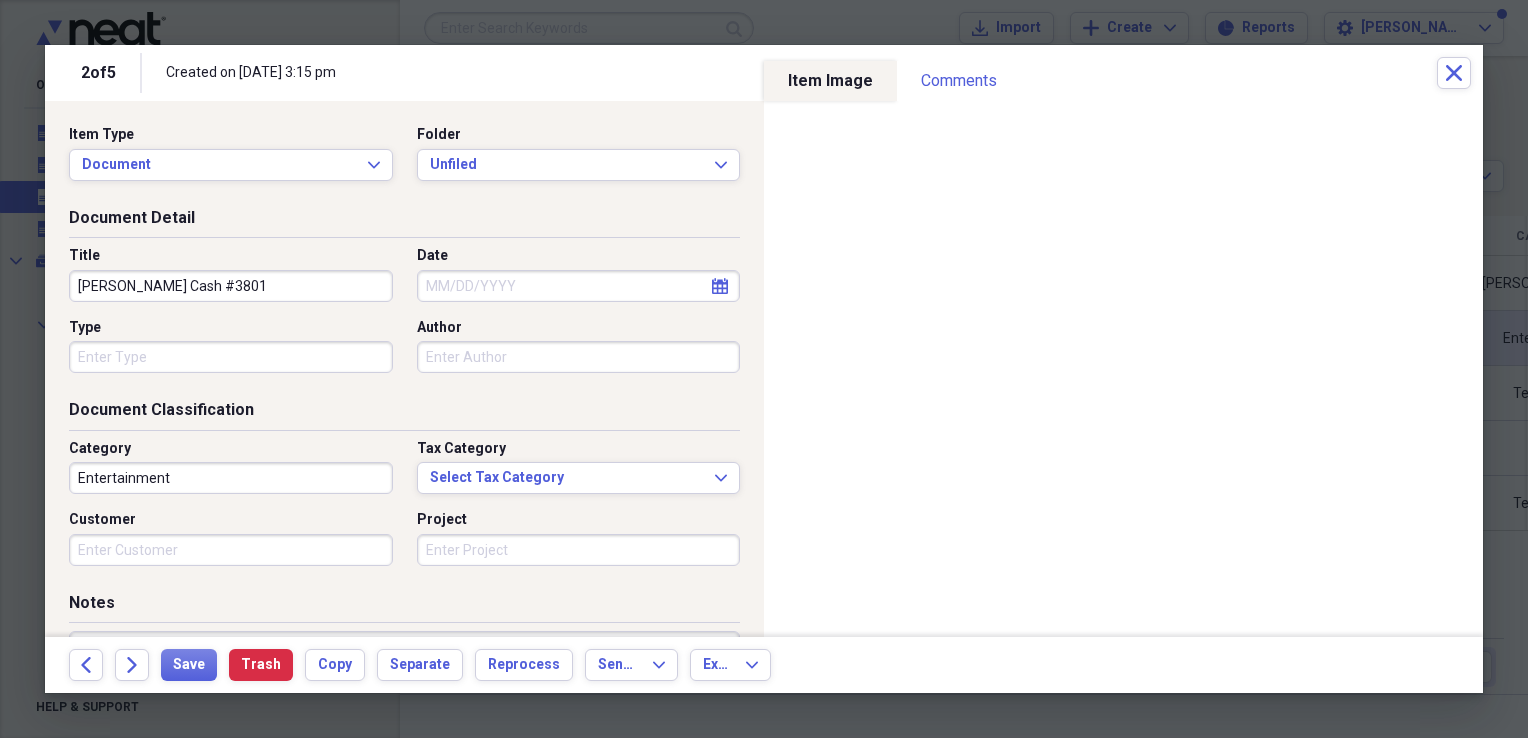 type on "[PERSON_NAME] Cash #3801" 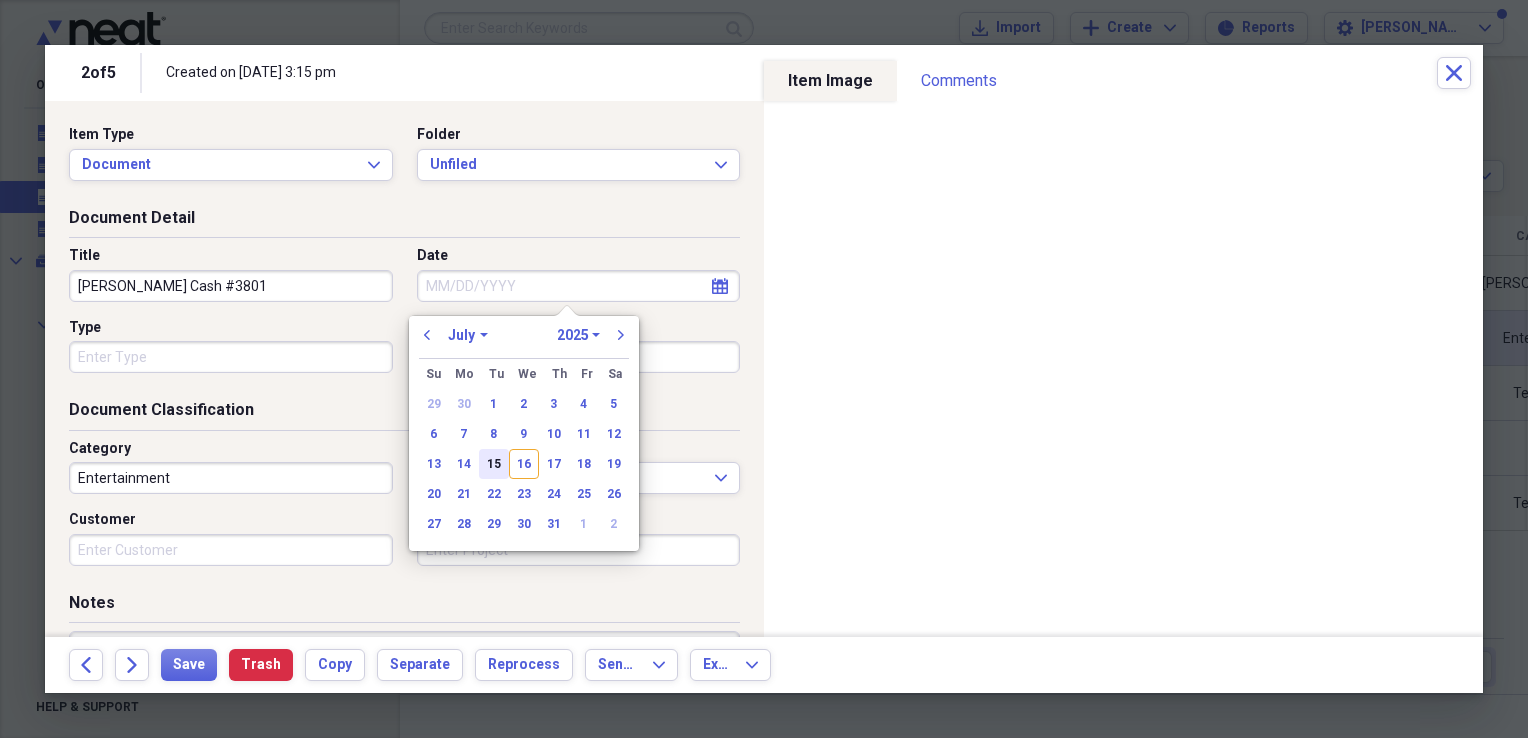 click on "15" at bounding box center (494, 464) 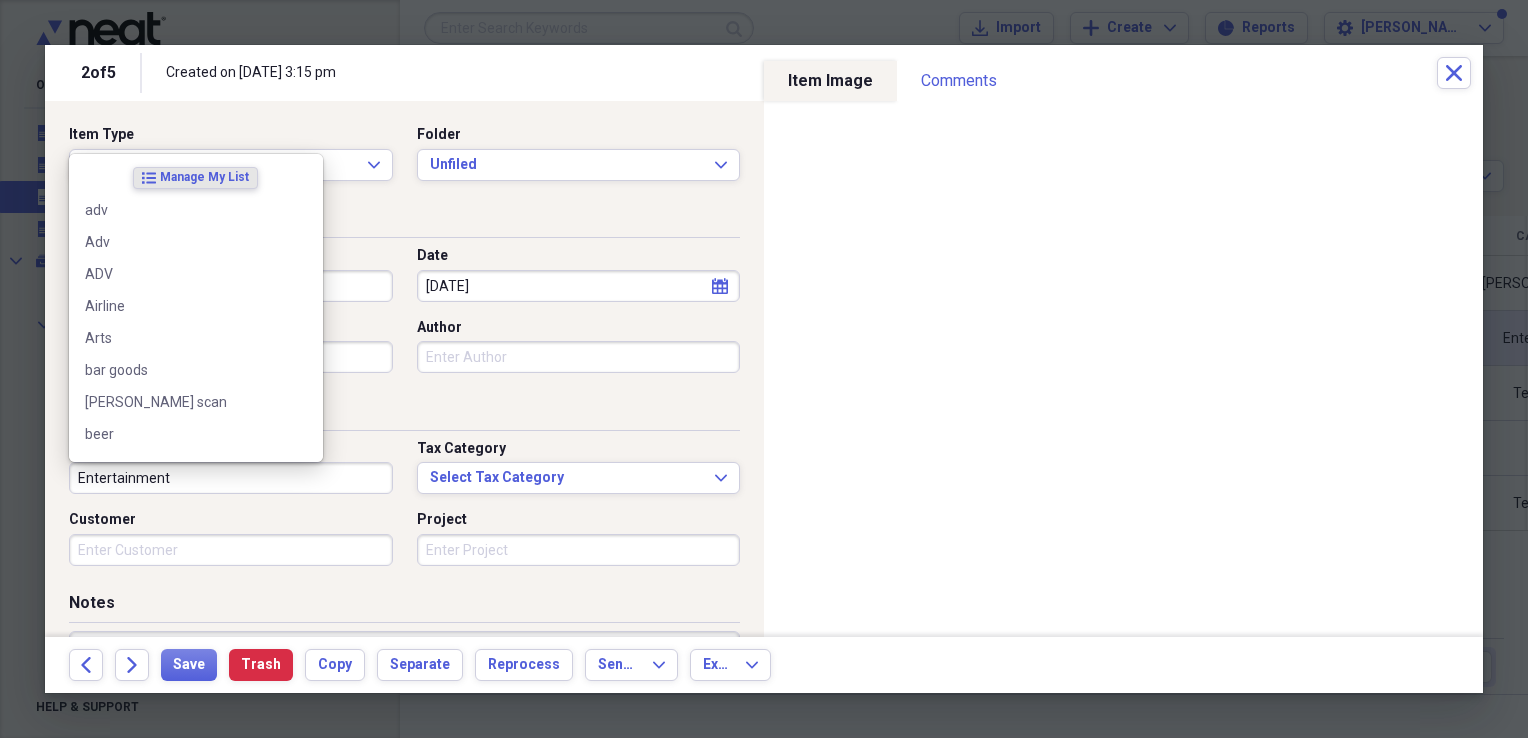 click on "Entertainment" at bounding box center (231, 478) 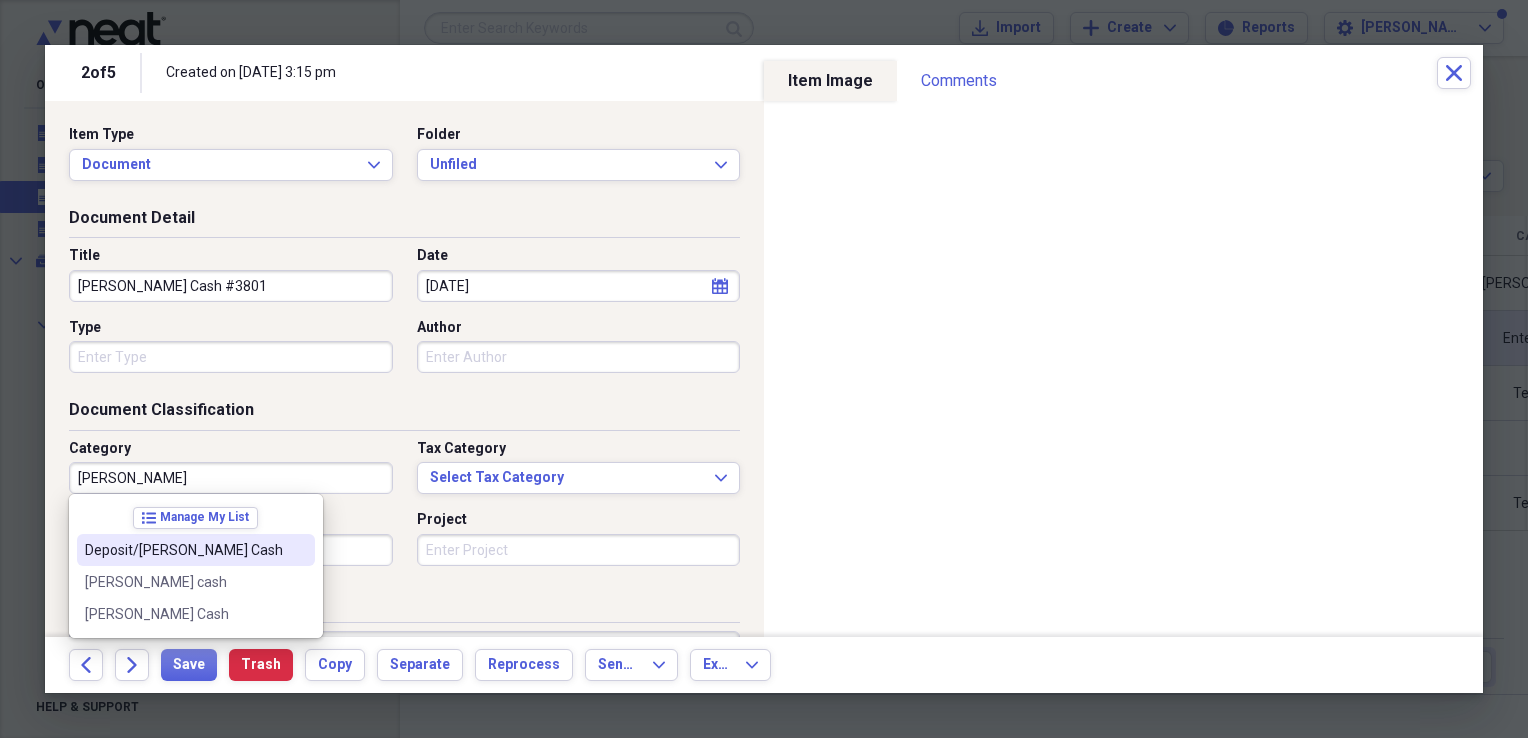 click at bounding box center [299, 550] 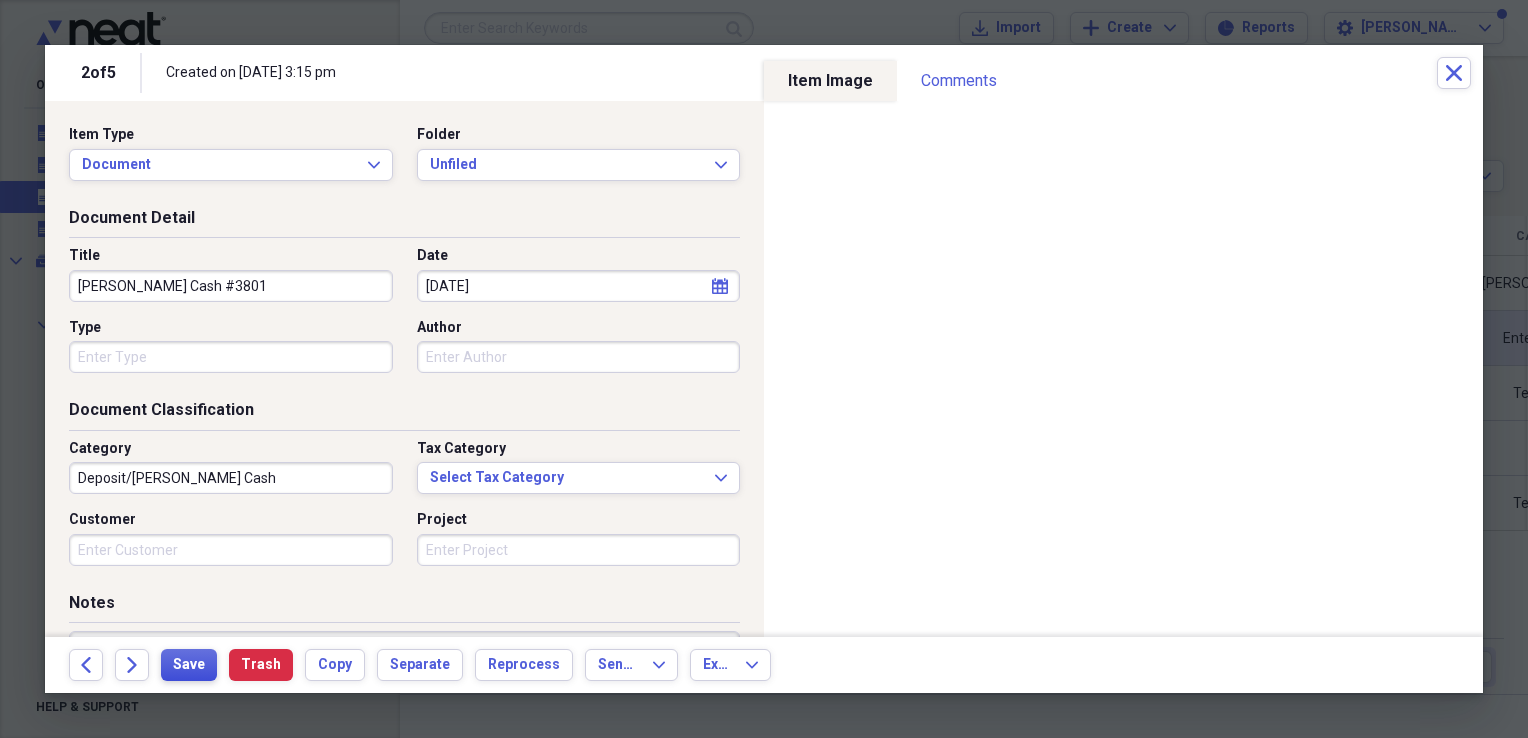 click on "Save" at bounding box center (189, 665) 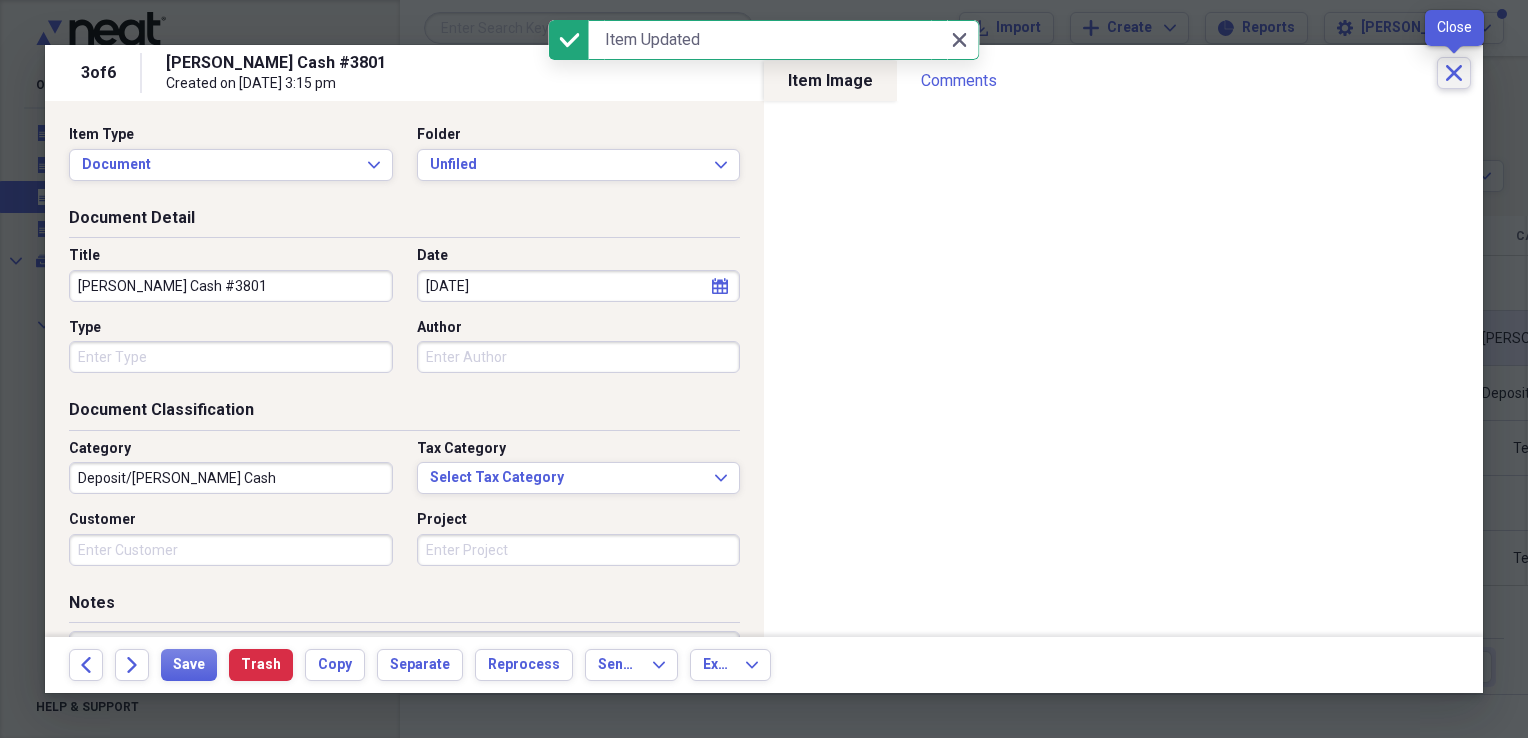 click on "Close" 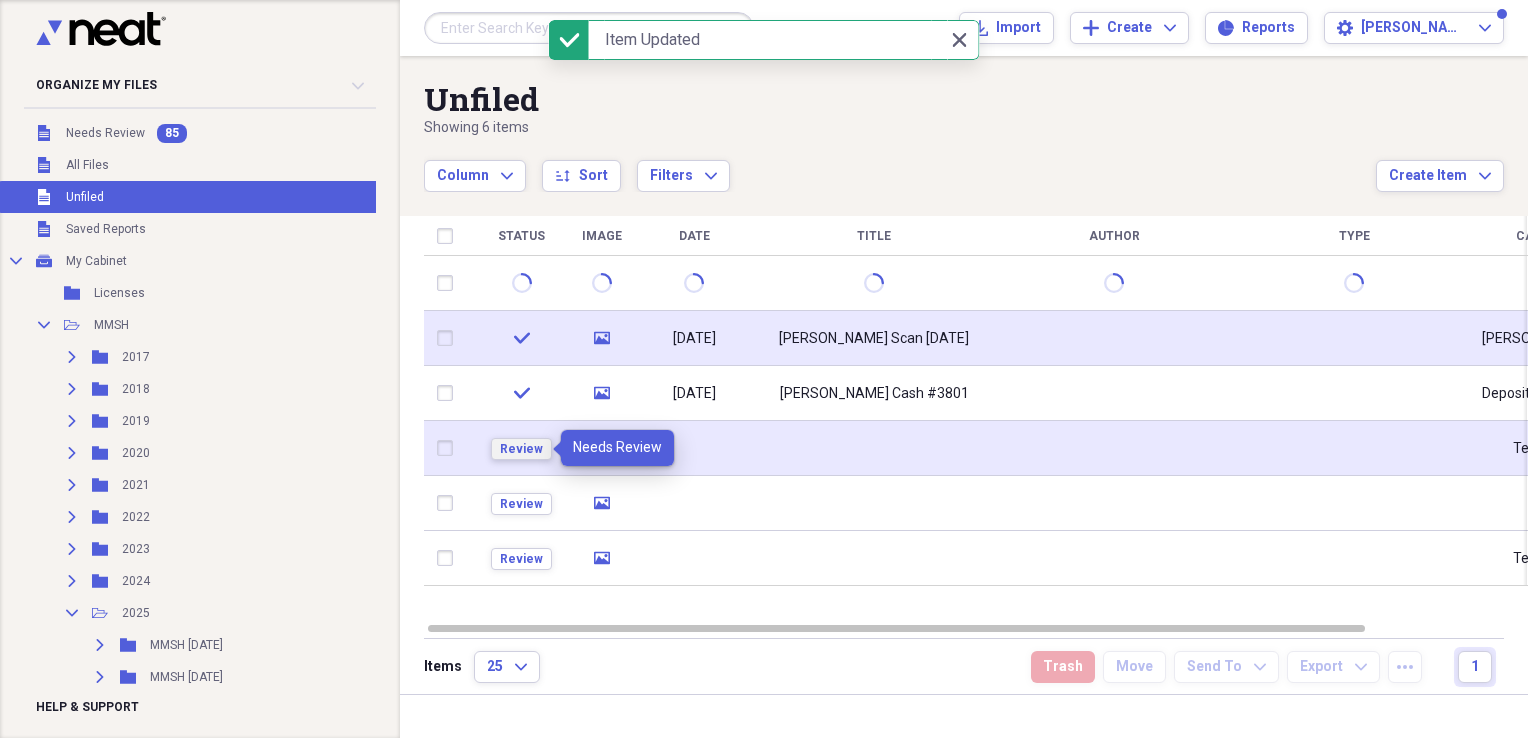 click on "Review" at bounding box center (521, 449) 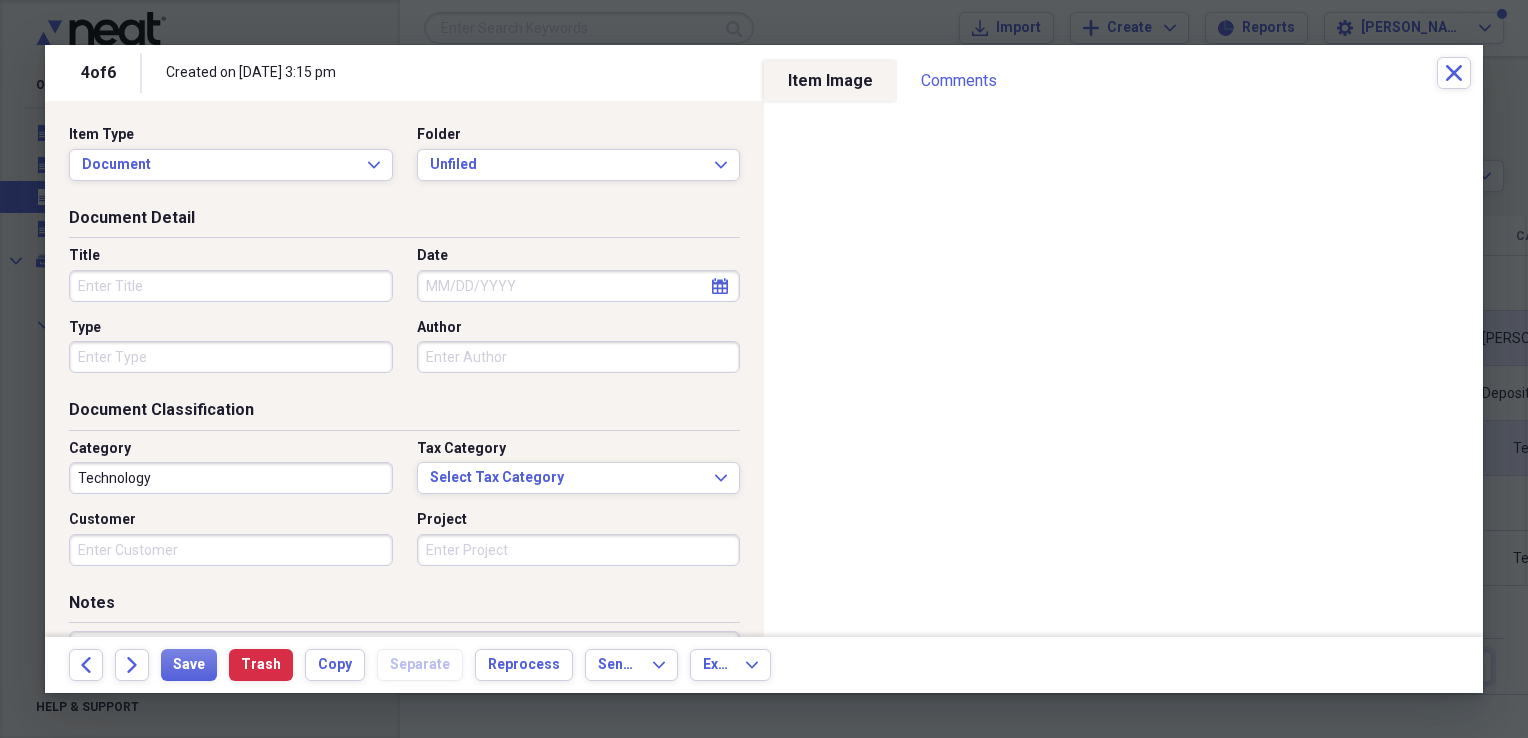 click on "Title" at bounding box center [231, 286] 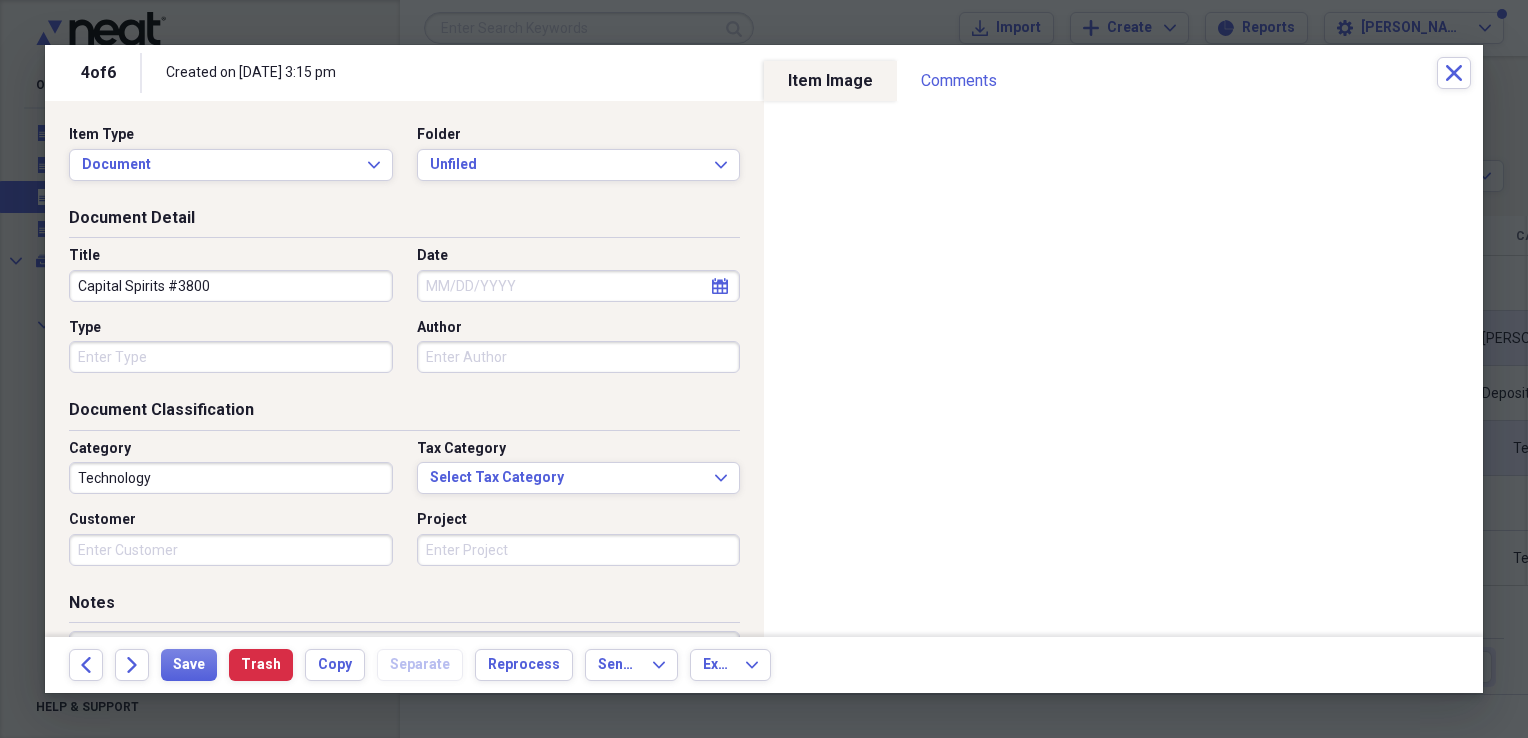 type on "Capital Spirits #3800" 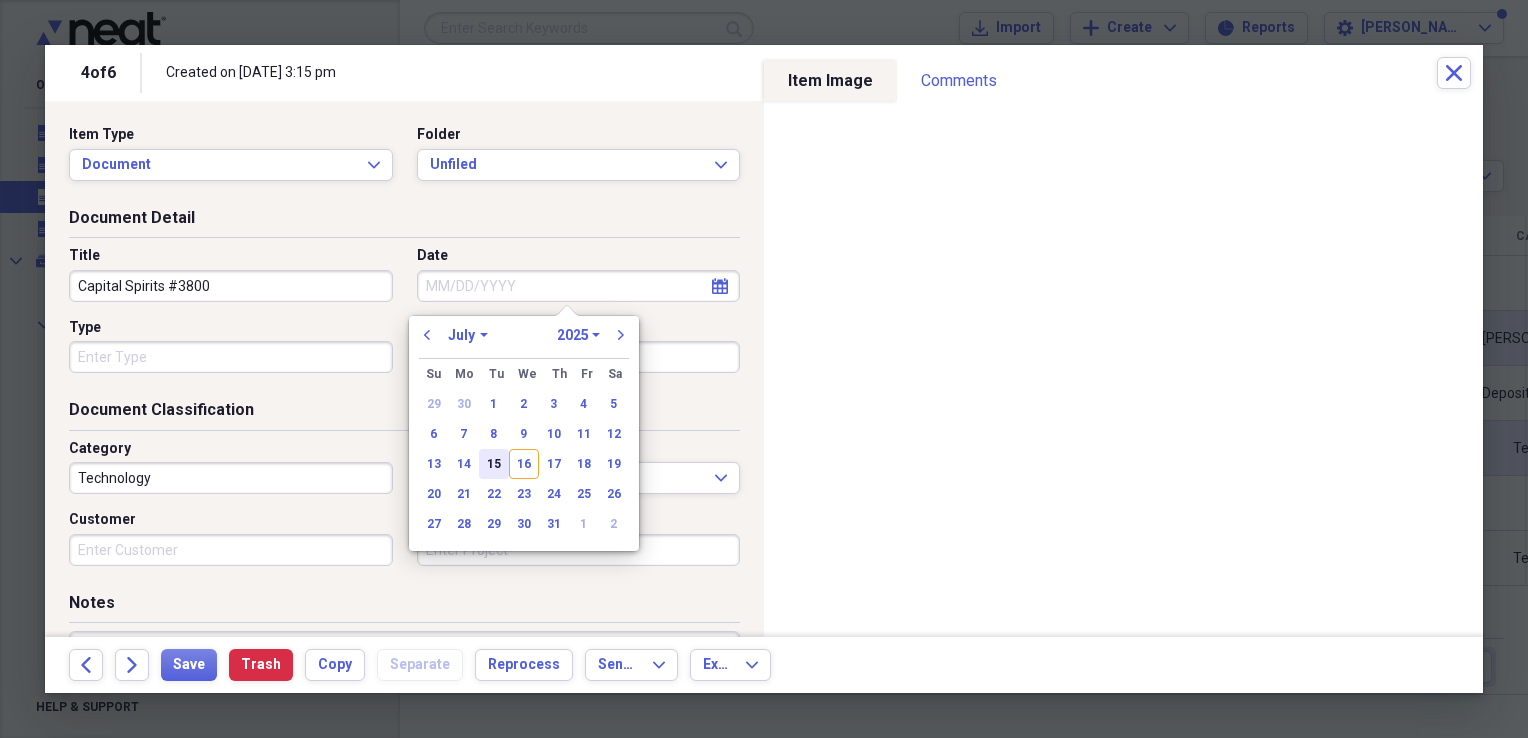 click on "15" at bounding box center (494, 464) 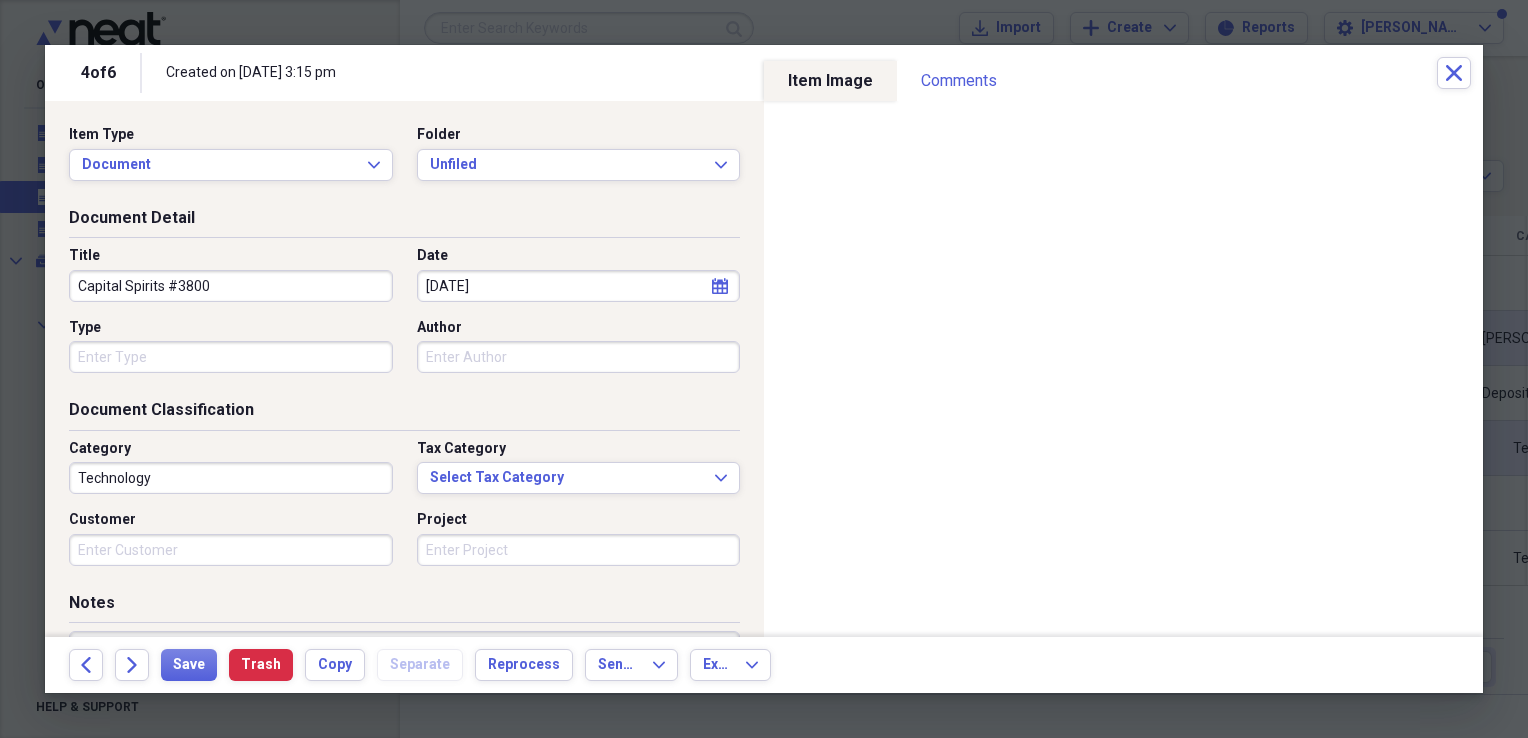 click on "Technology" at bounding box center [231, 478] 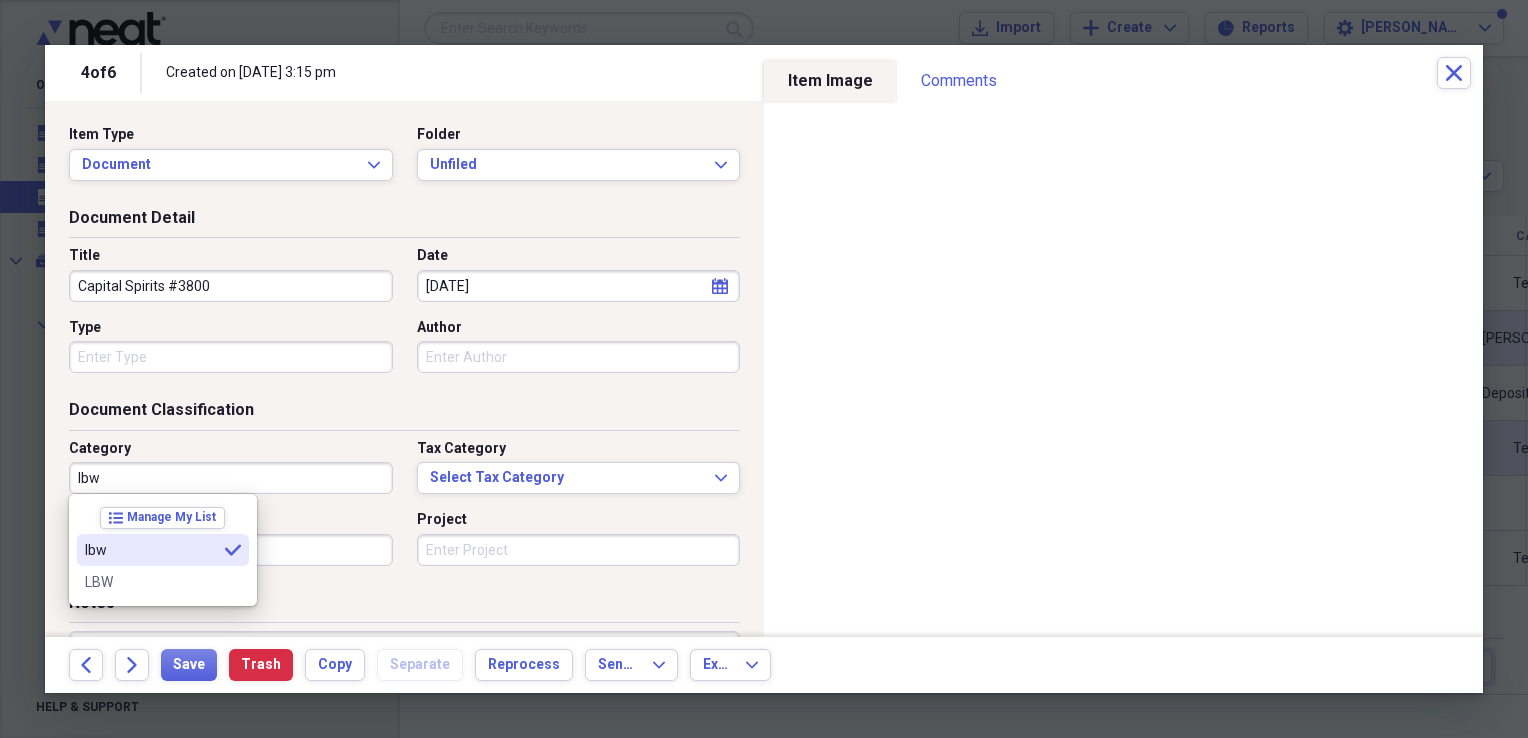 type on "lbw" 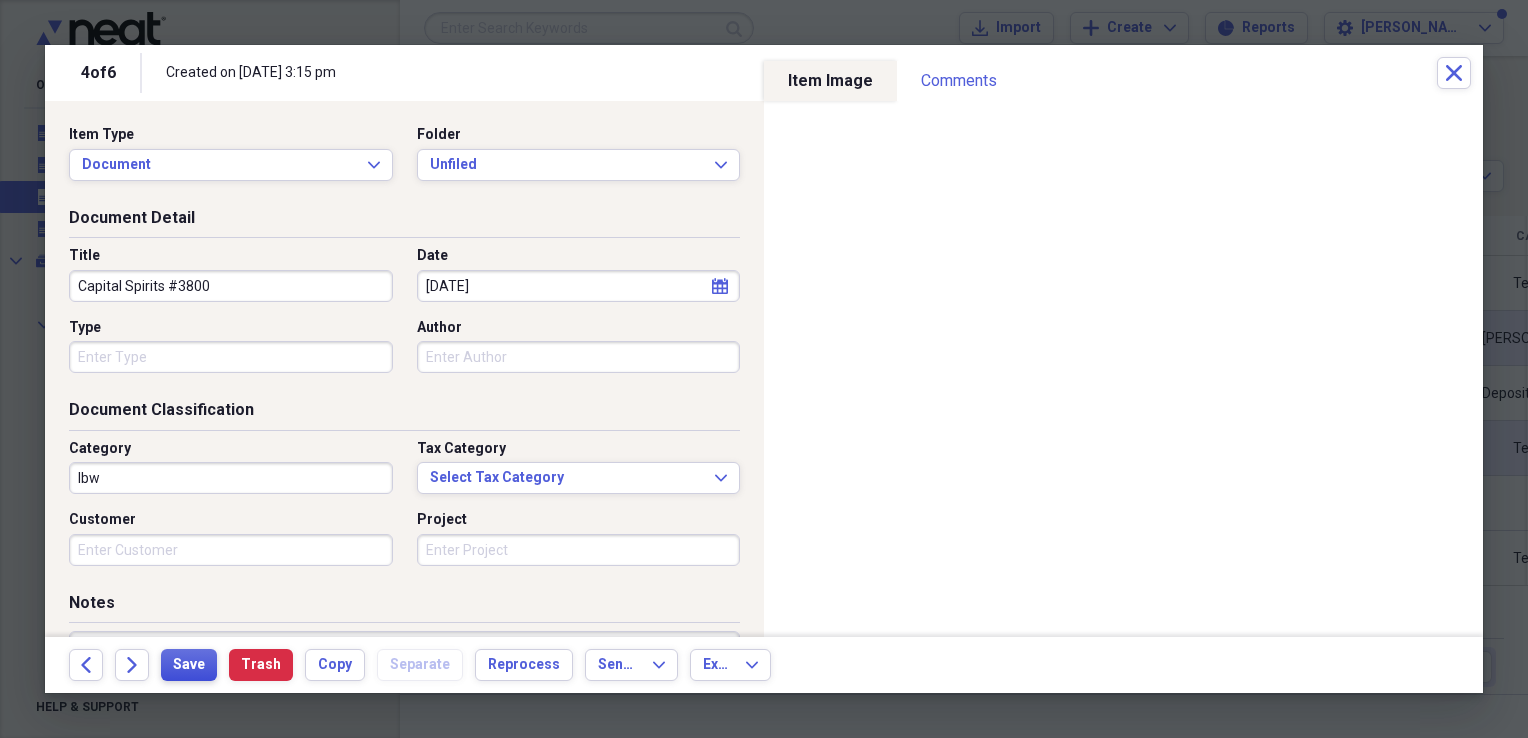 click on "Save" at bounding box center [189, 665] 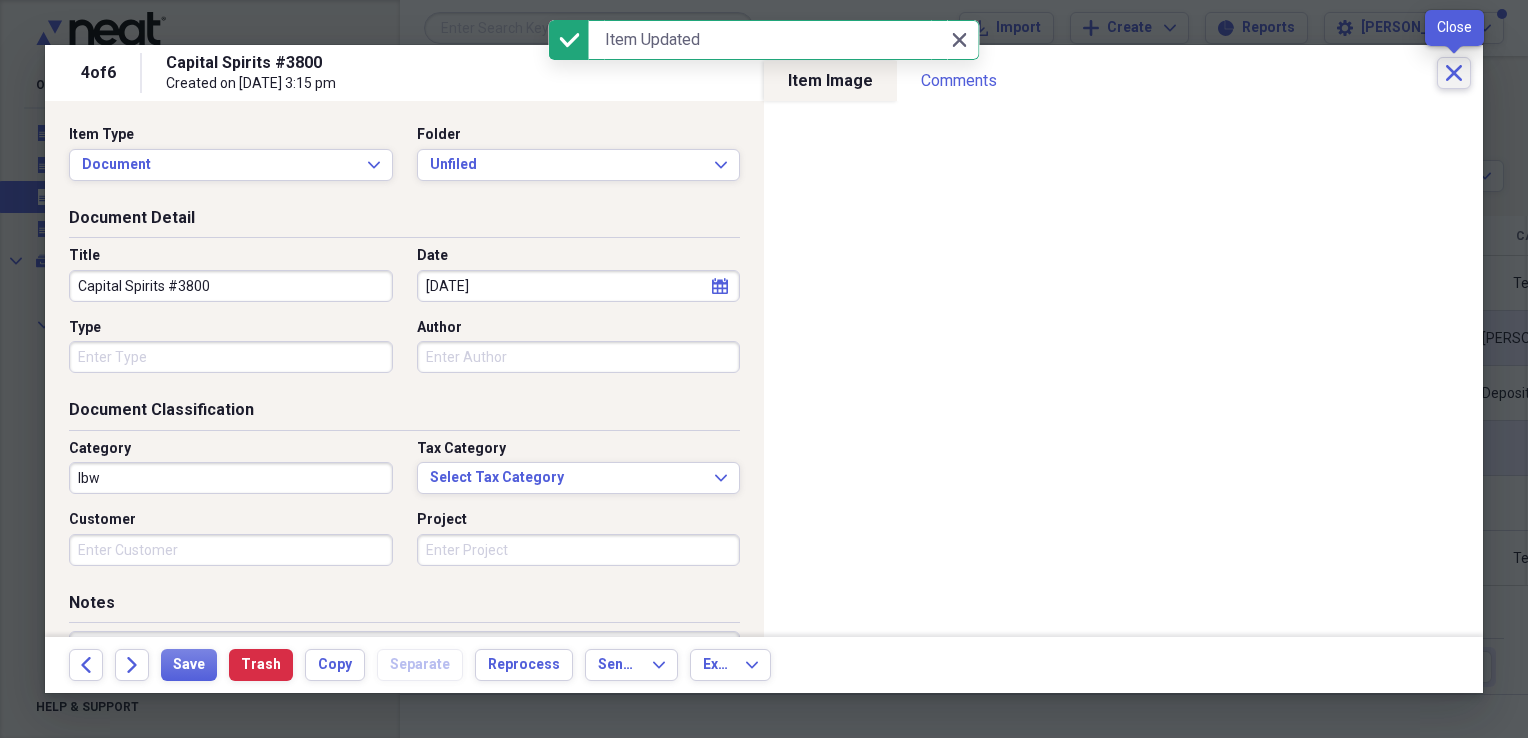 click on "Close" 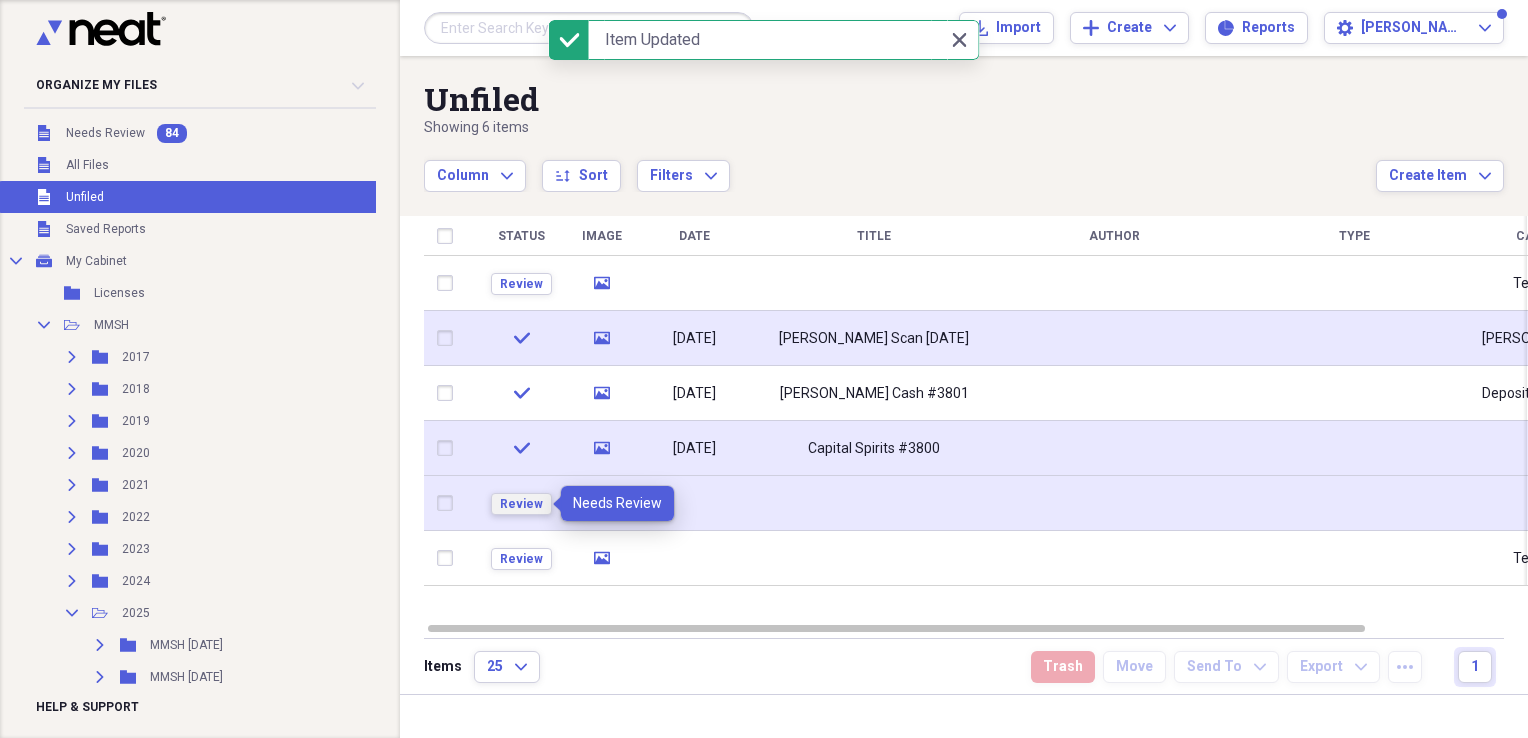 click on "Review" at bounding box center [521, 504] 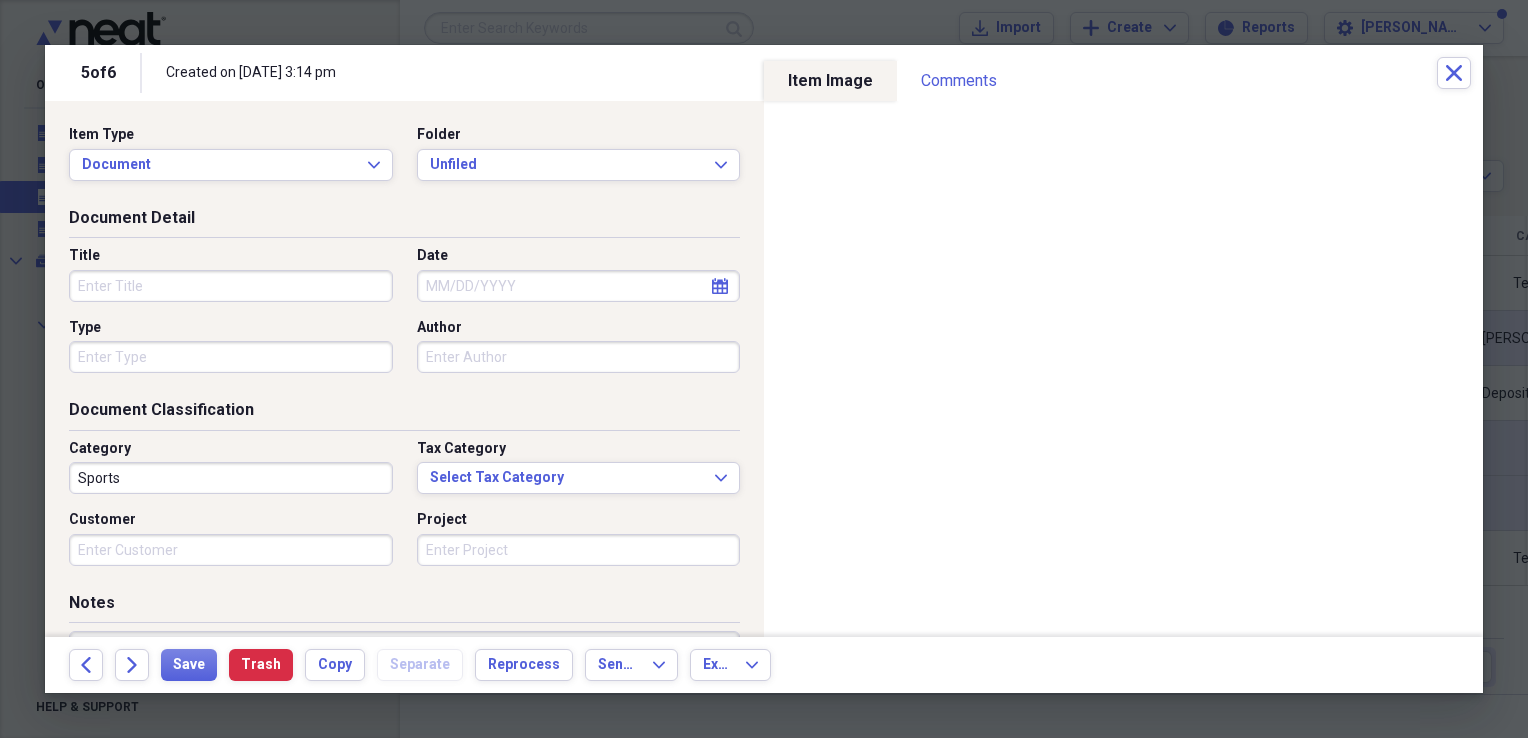 click on "Title" at bounding box center [231, 286] 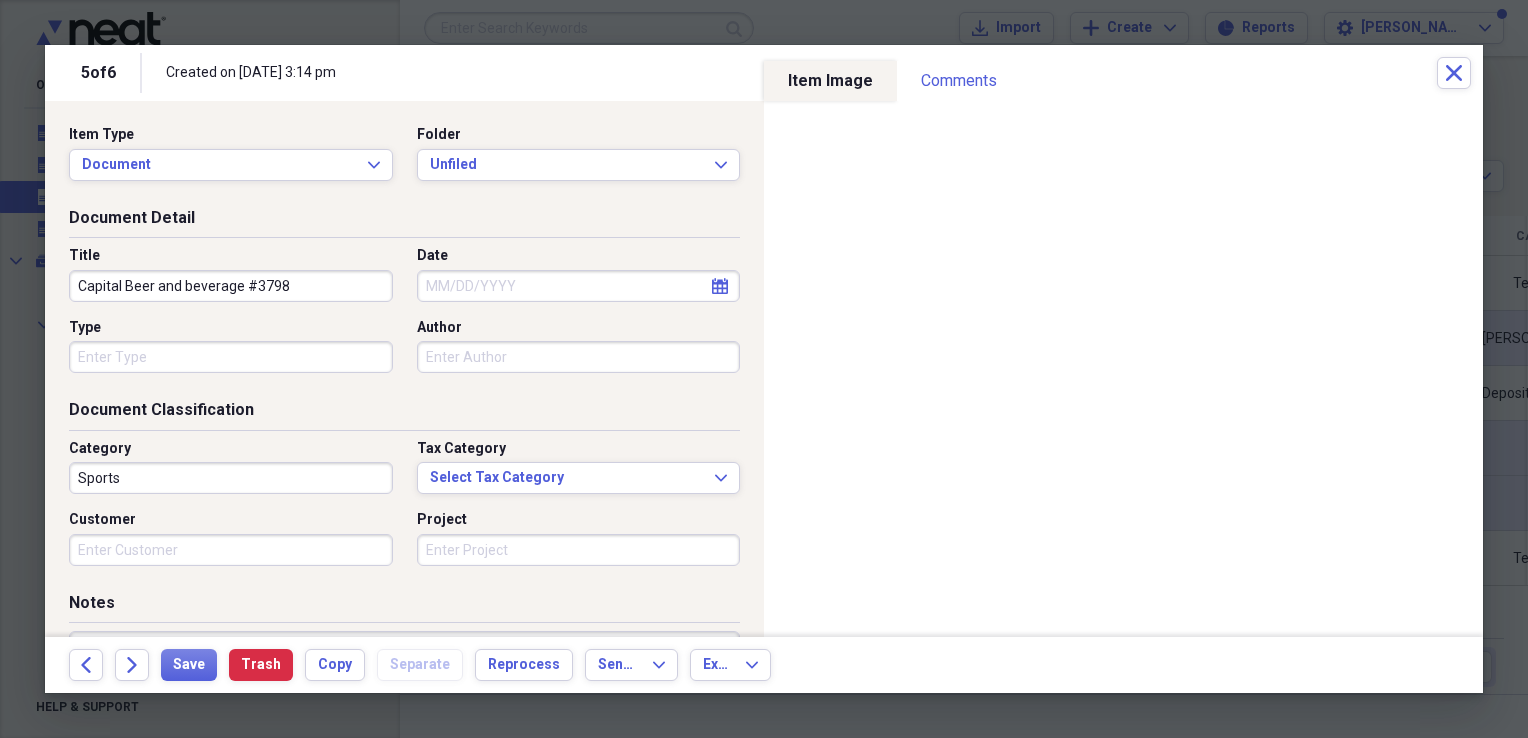 type on "Capital Beer and beverage #3798" 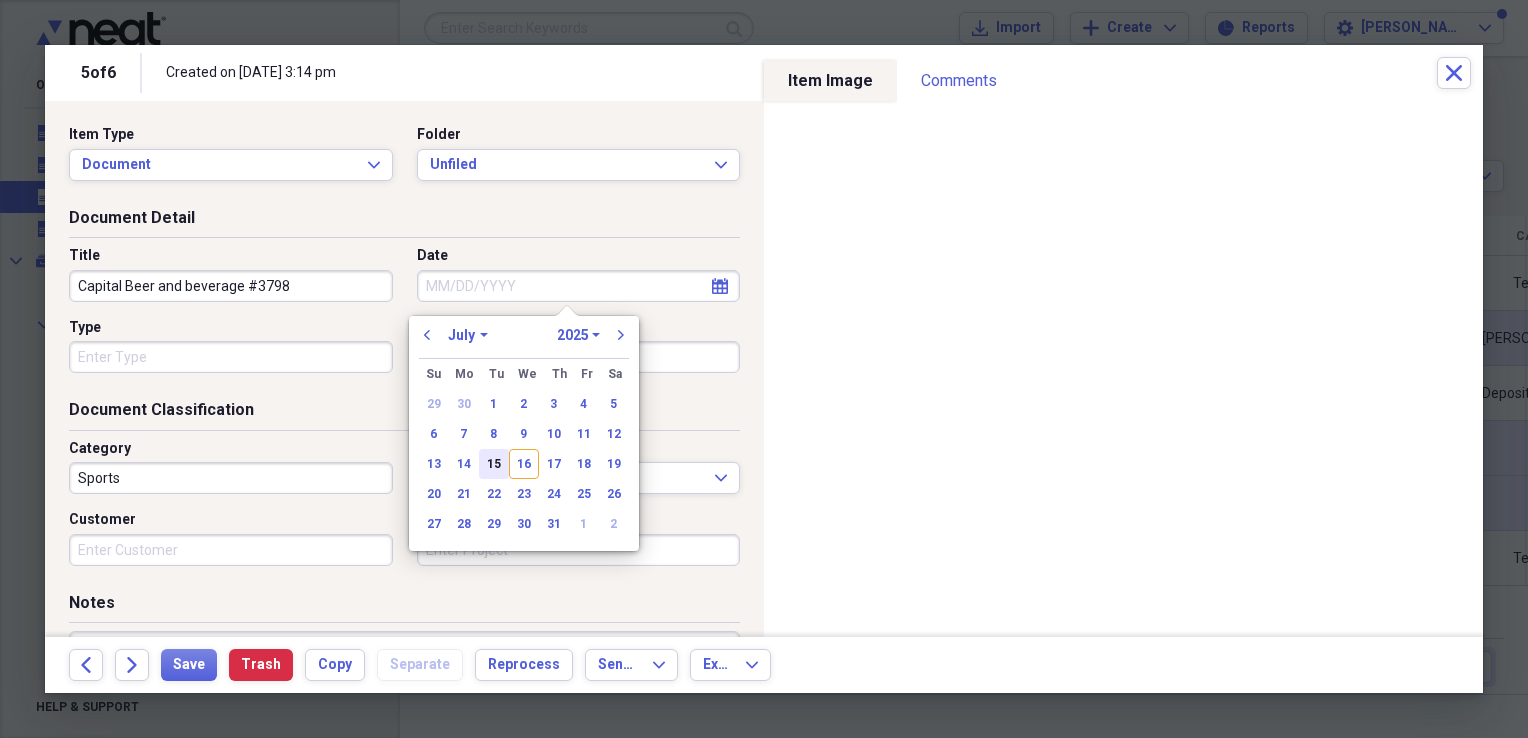 click on "15" at bounding box center (494, 464) 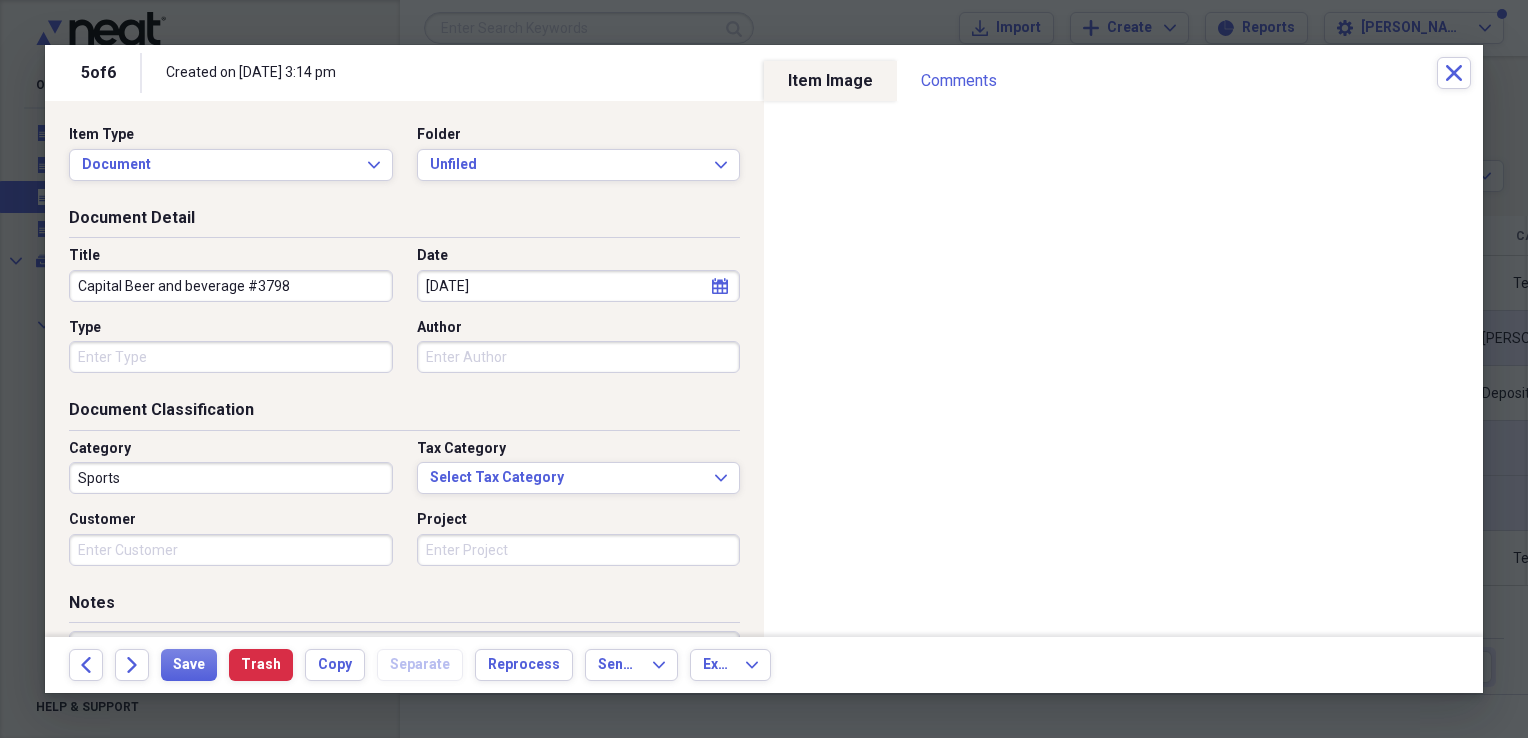 click on "Sports" at bounding box center [231, 478] 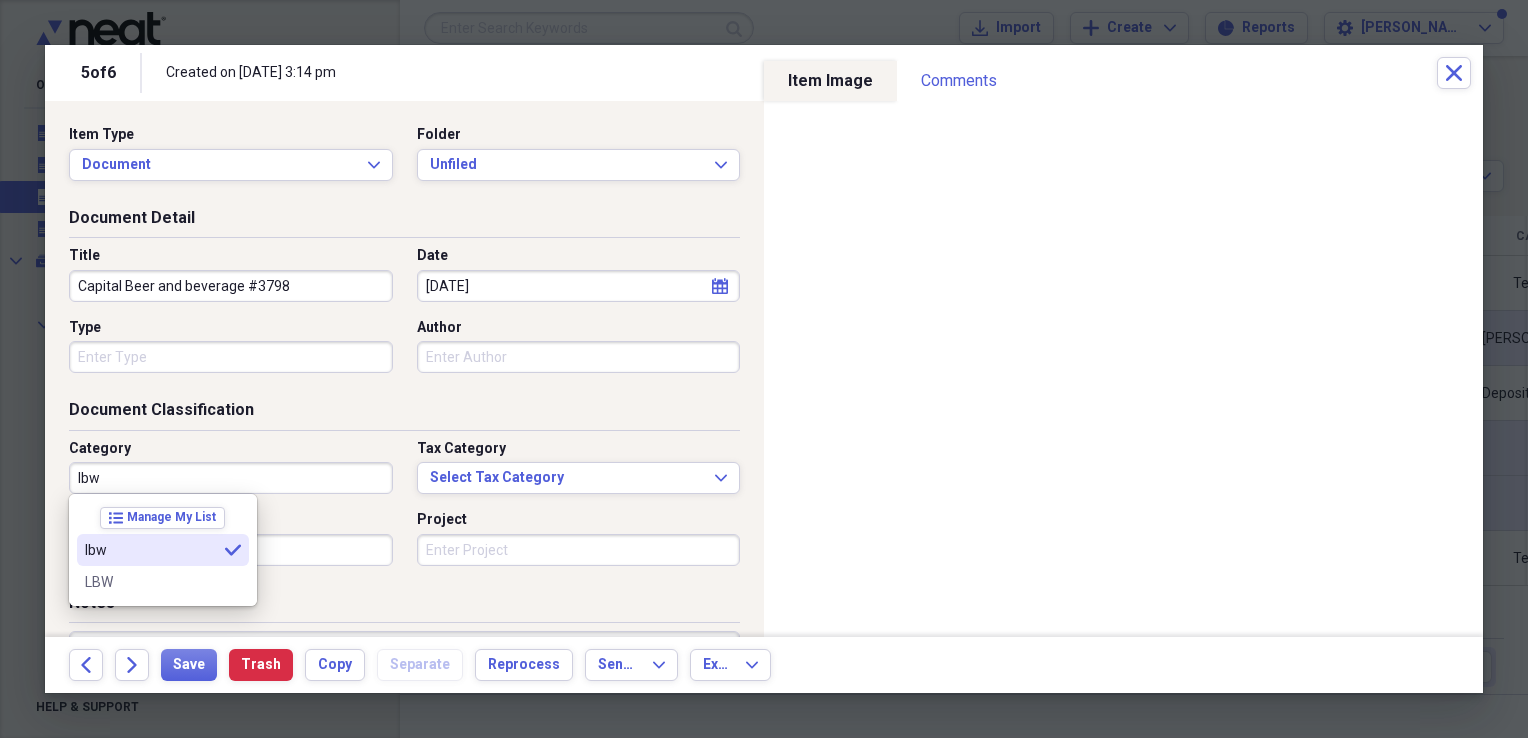 type on "lbw" 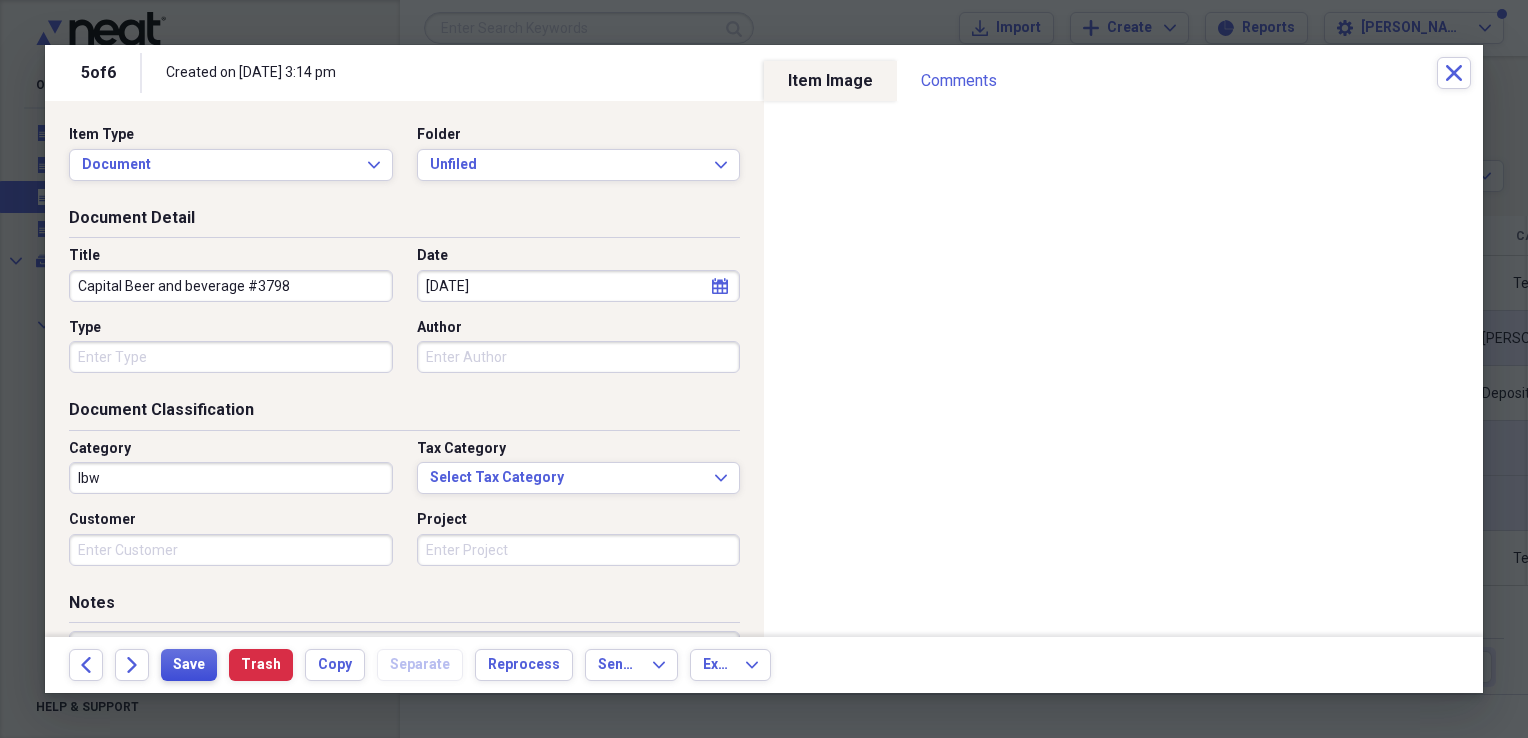 click on "Save" at bounding box center (189, 665) 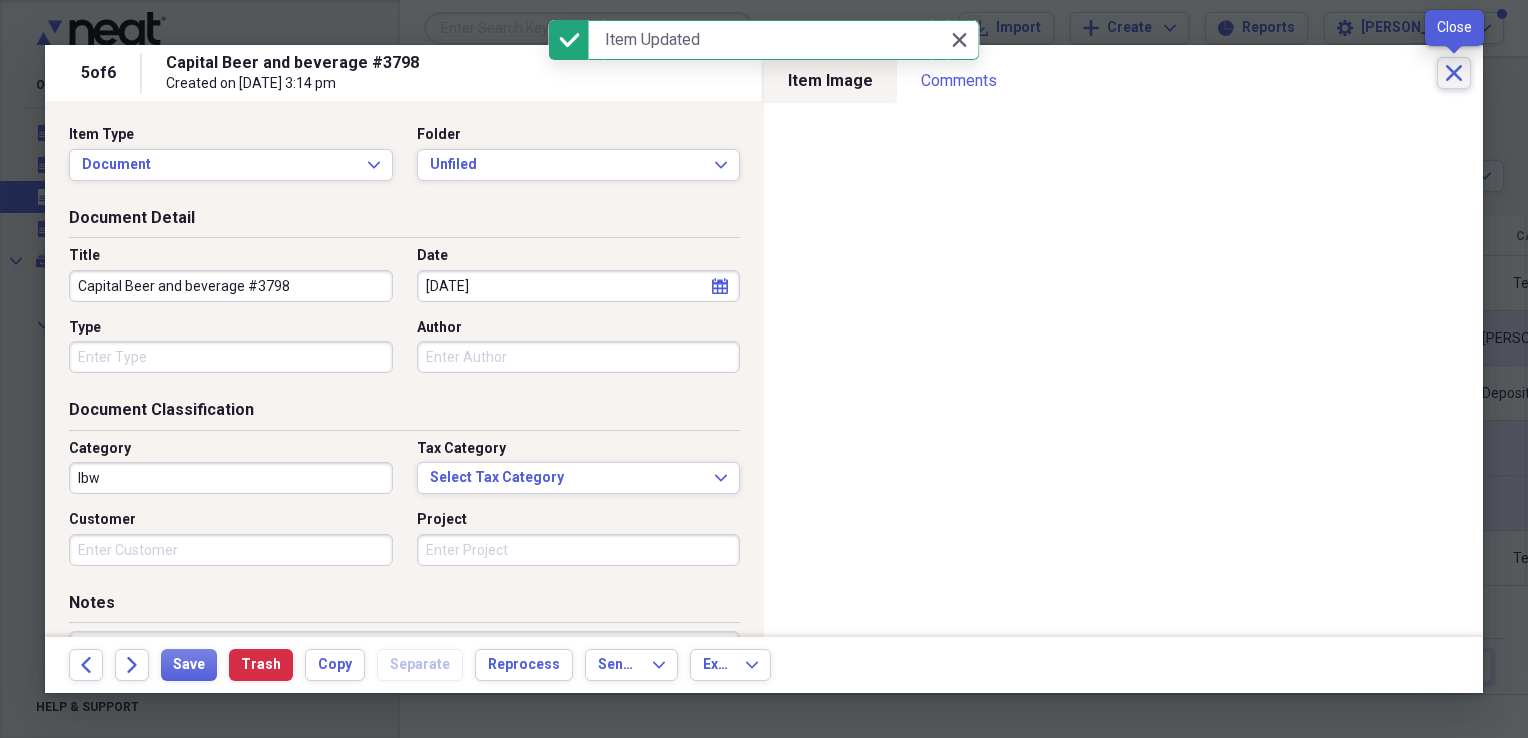 click 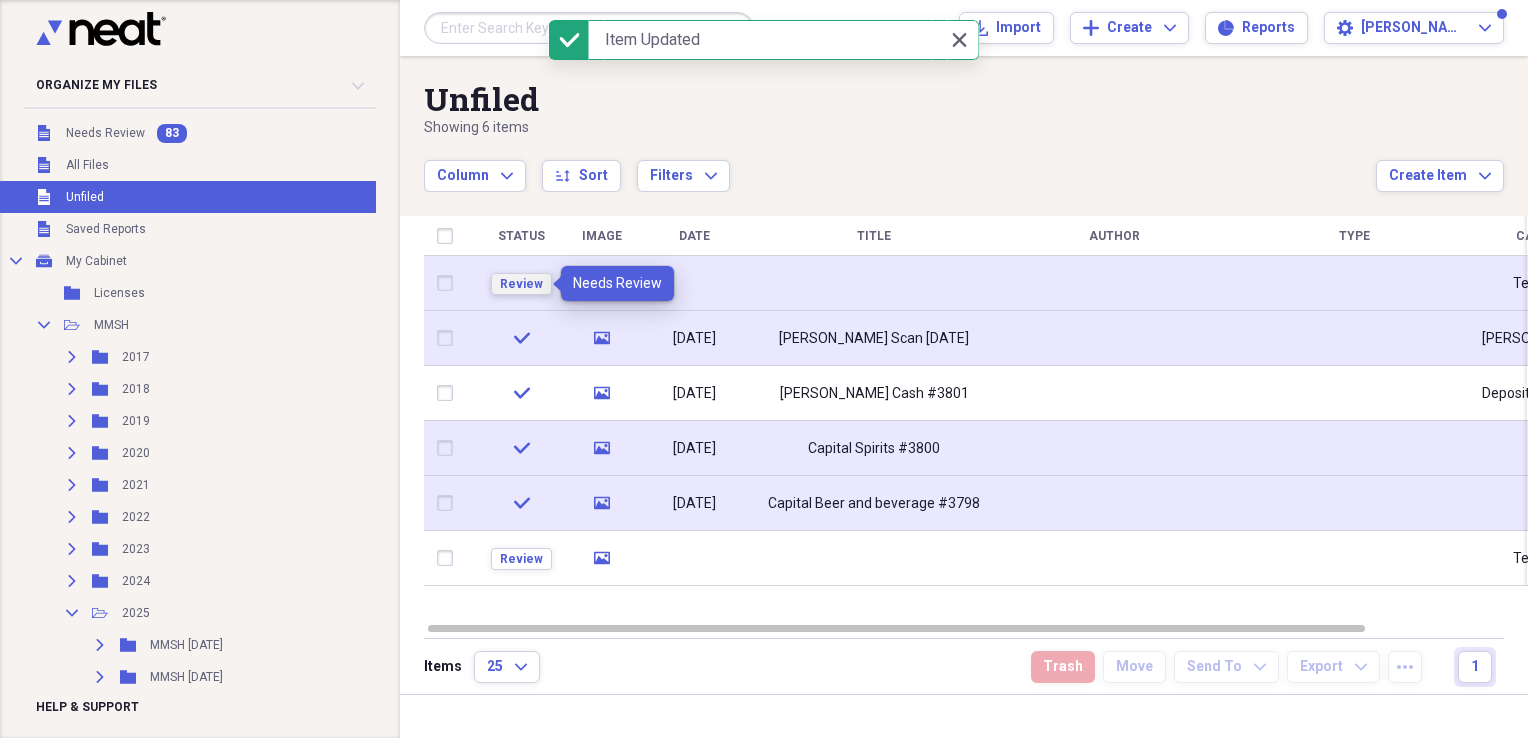 click on "Review" at bounding box center (521, 284) 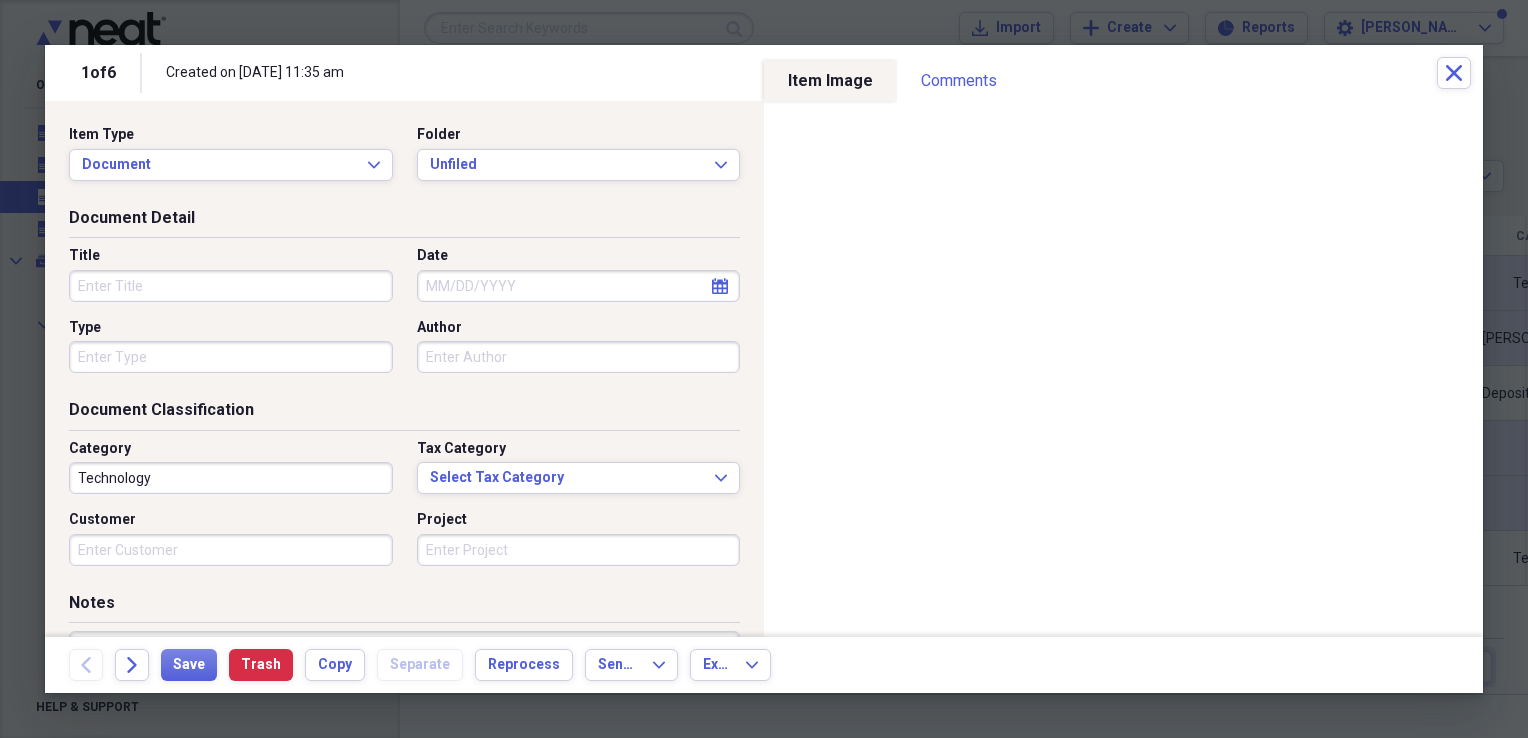 click on "Title" at bounding box center (231, 286) 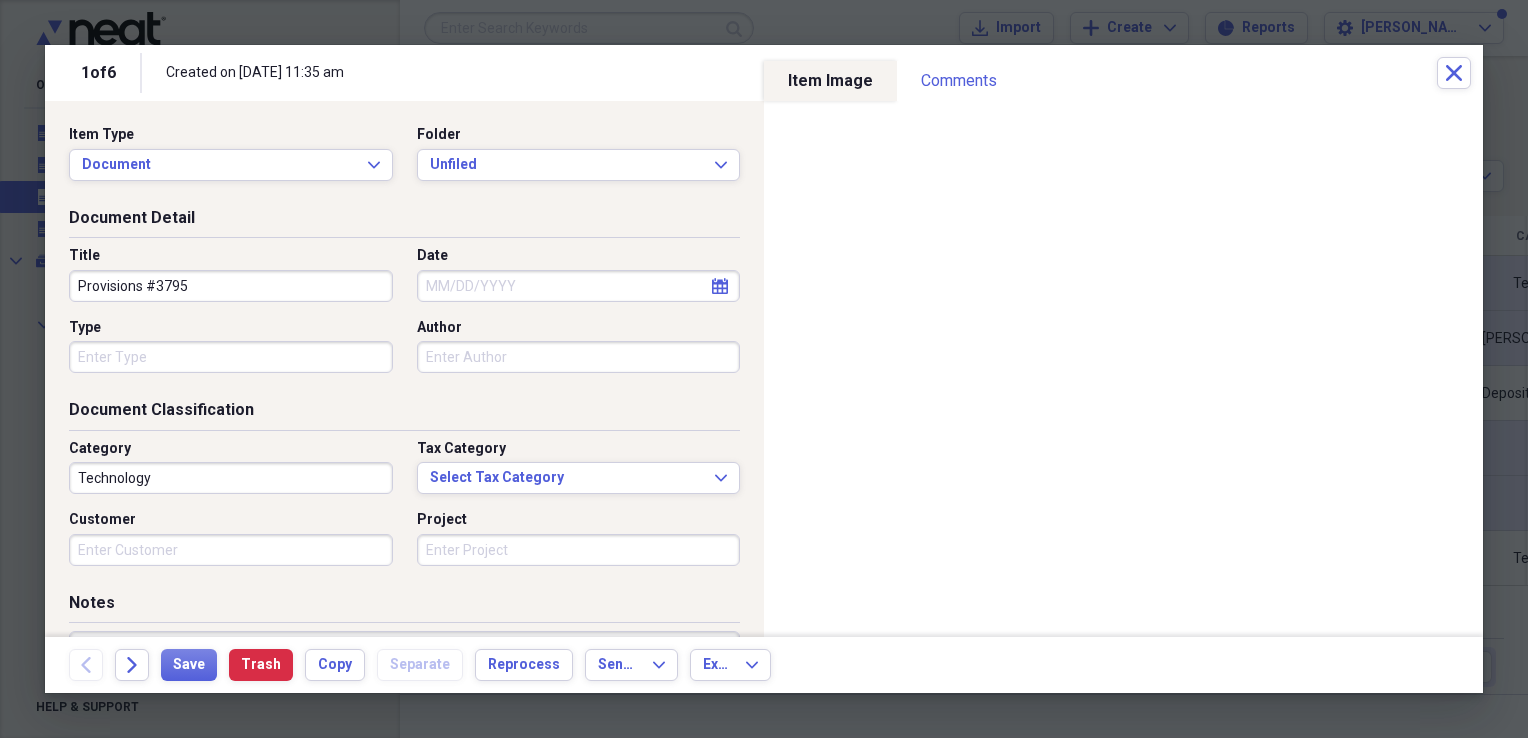 type on "Provisions #3795" 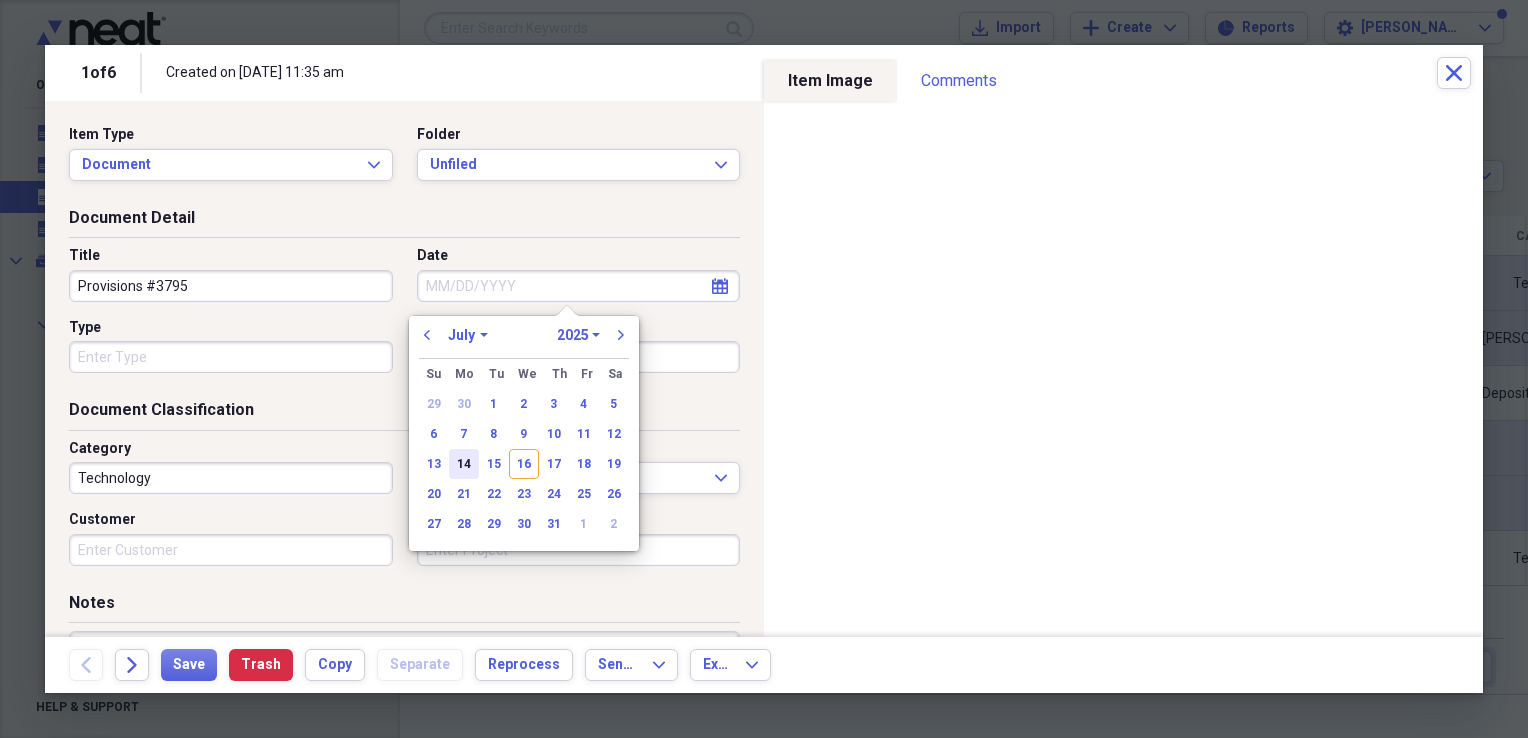 click on "14" at bounding box center (464, 464) 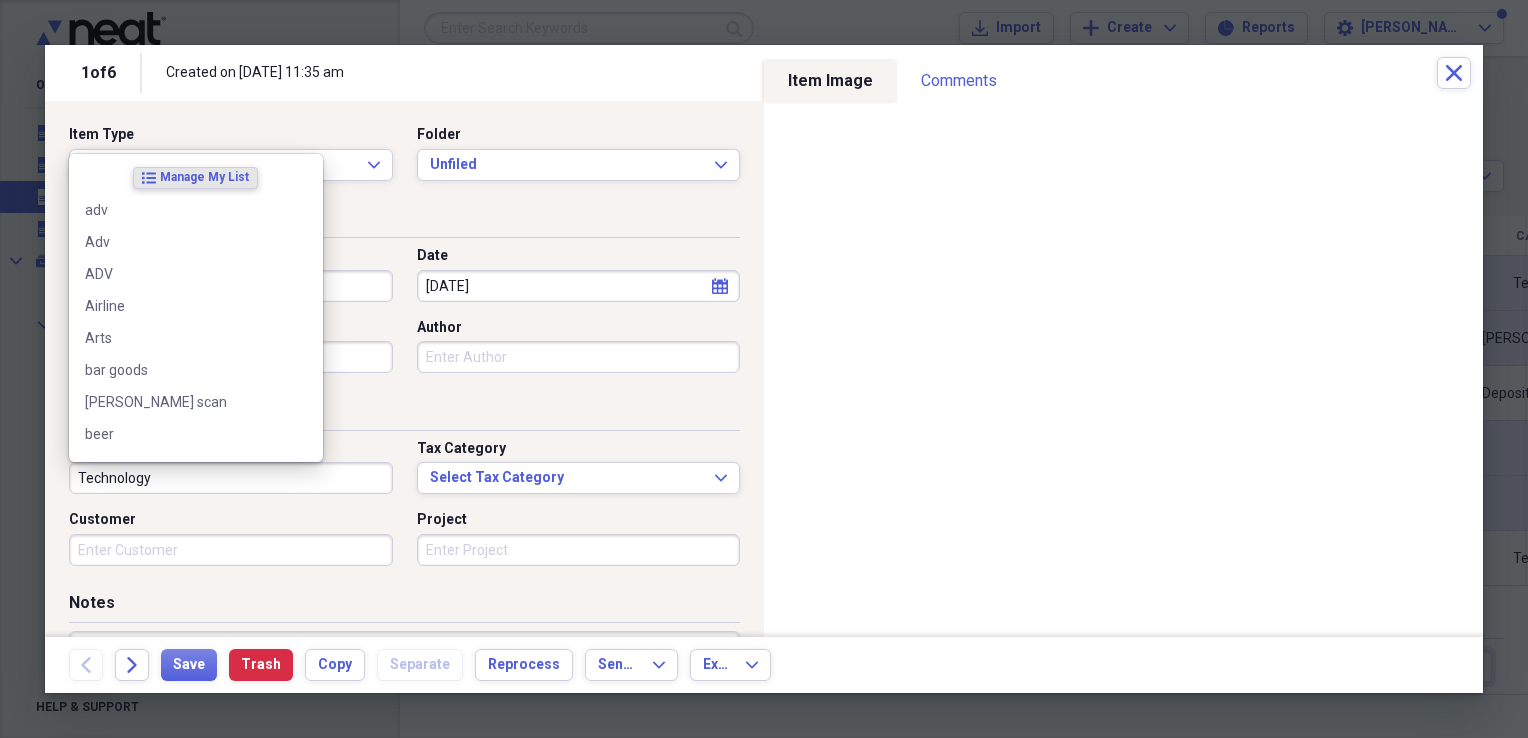 click on "Technology" at bounding box center [231, 478] 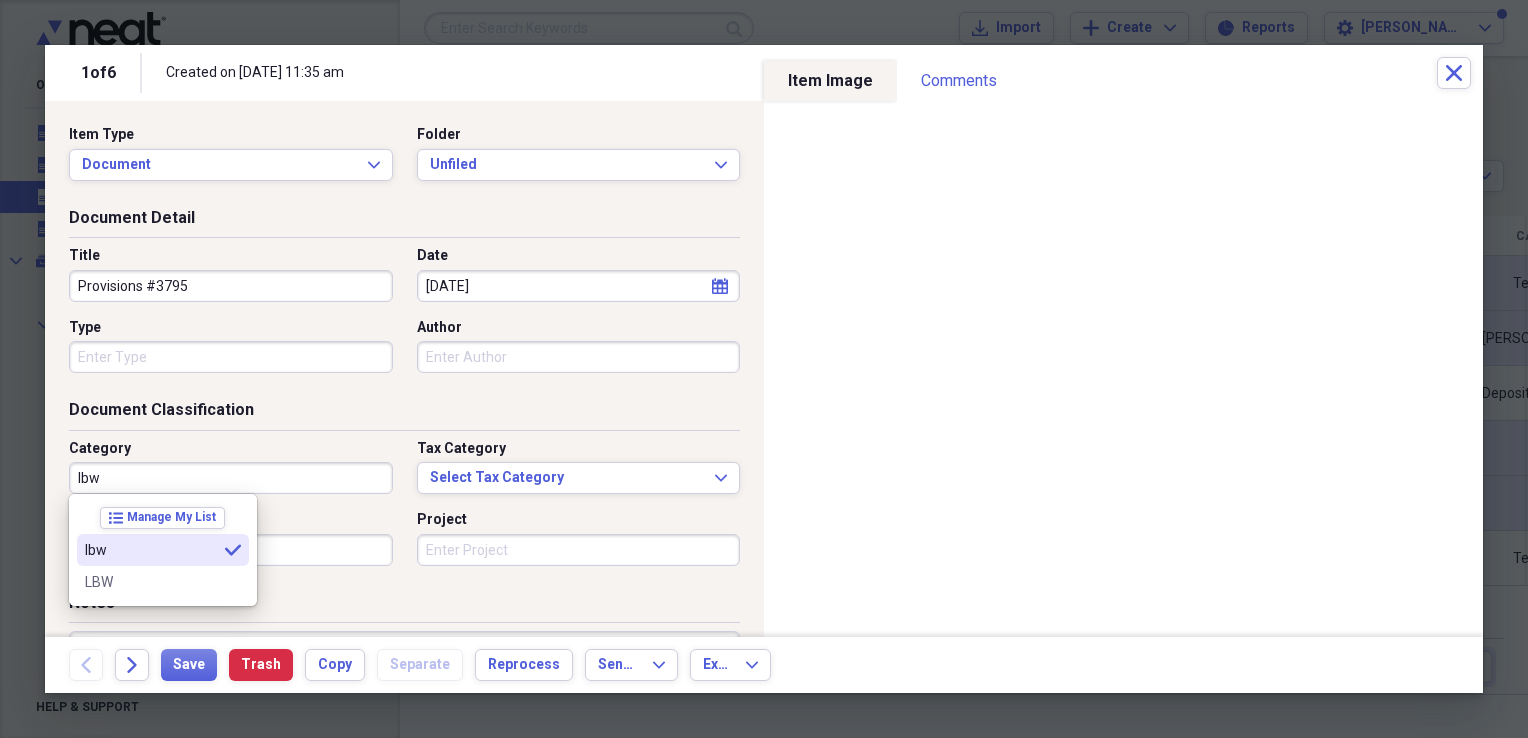 type on "lbw" 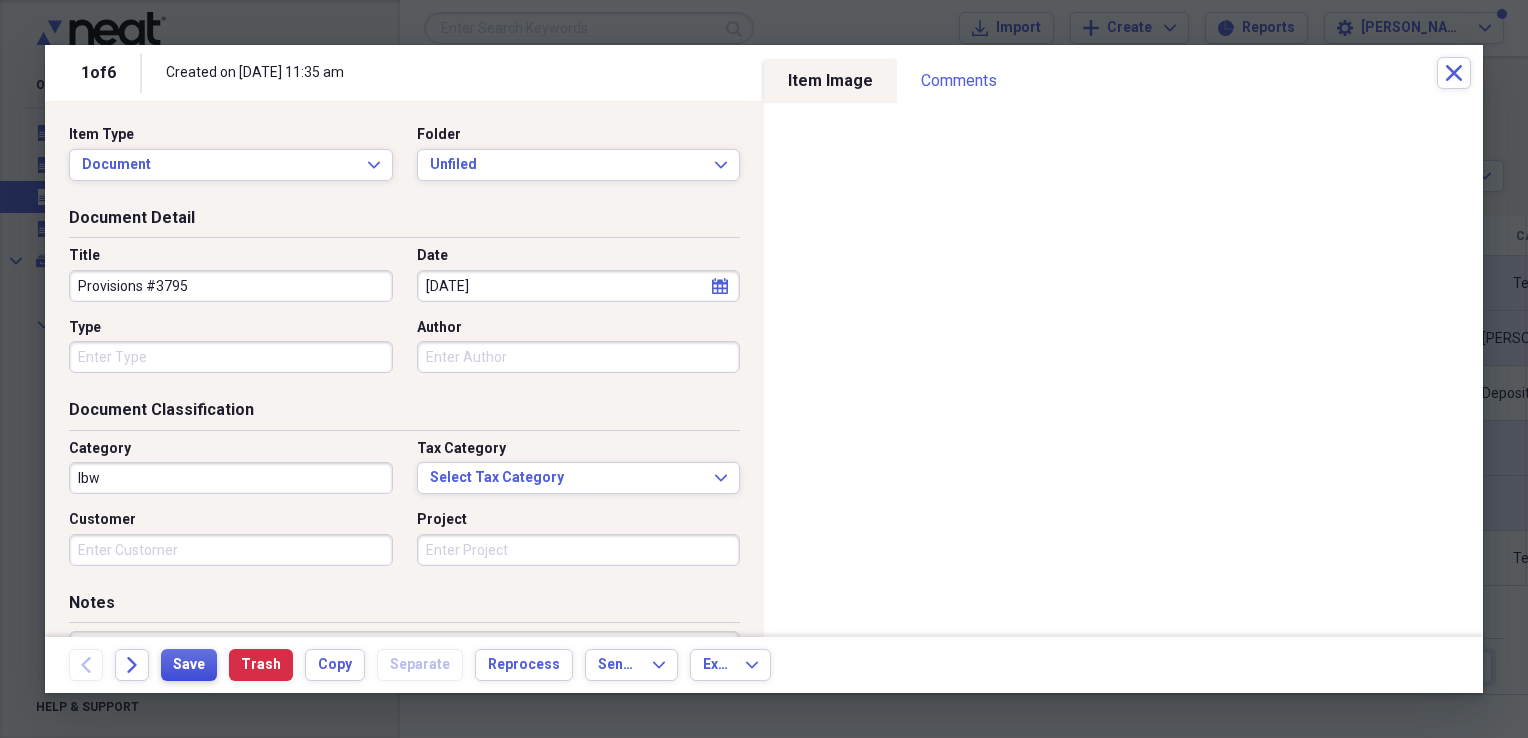 click on "Save" at bounding box center [189, 665] 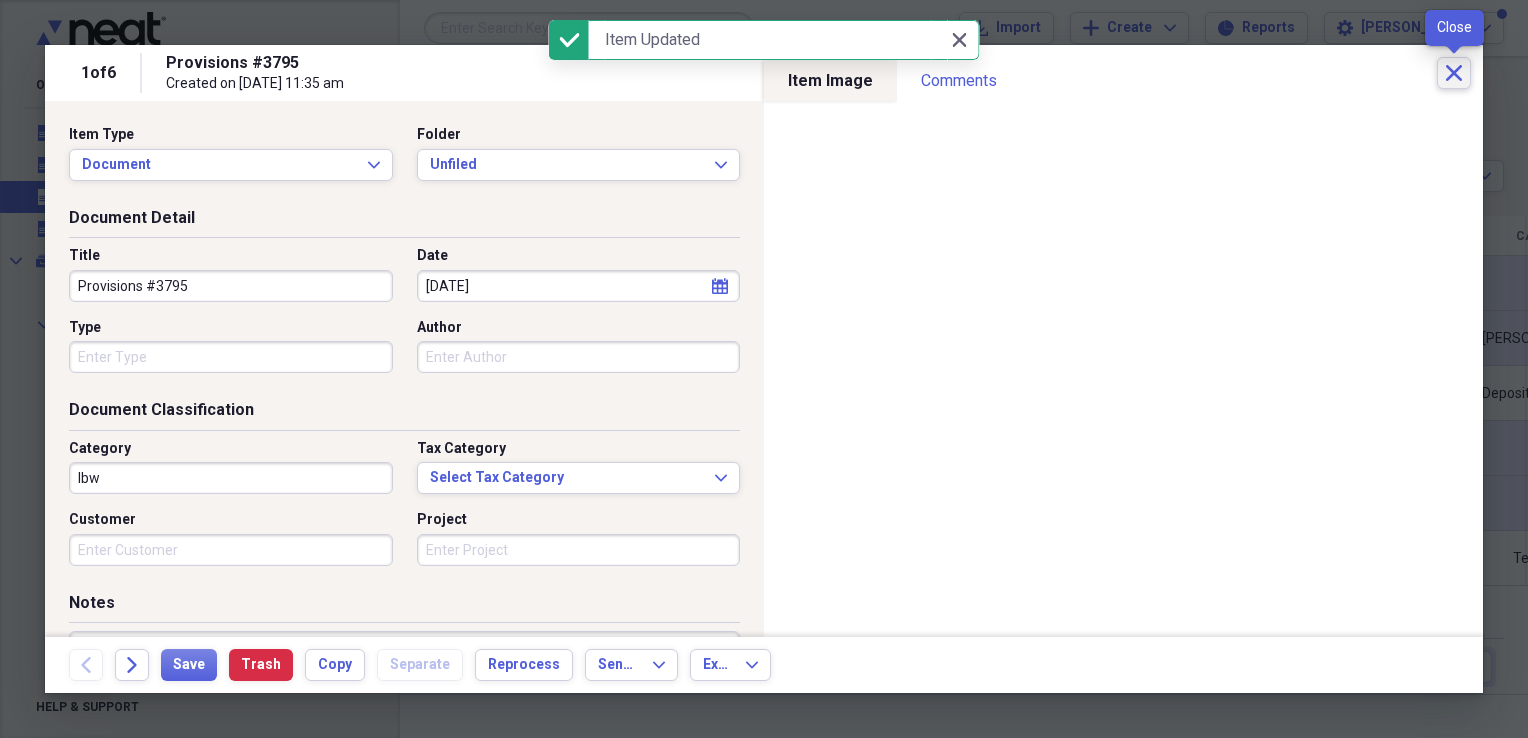 click on "Close" at bounding box center (1454, 73) 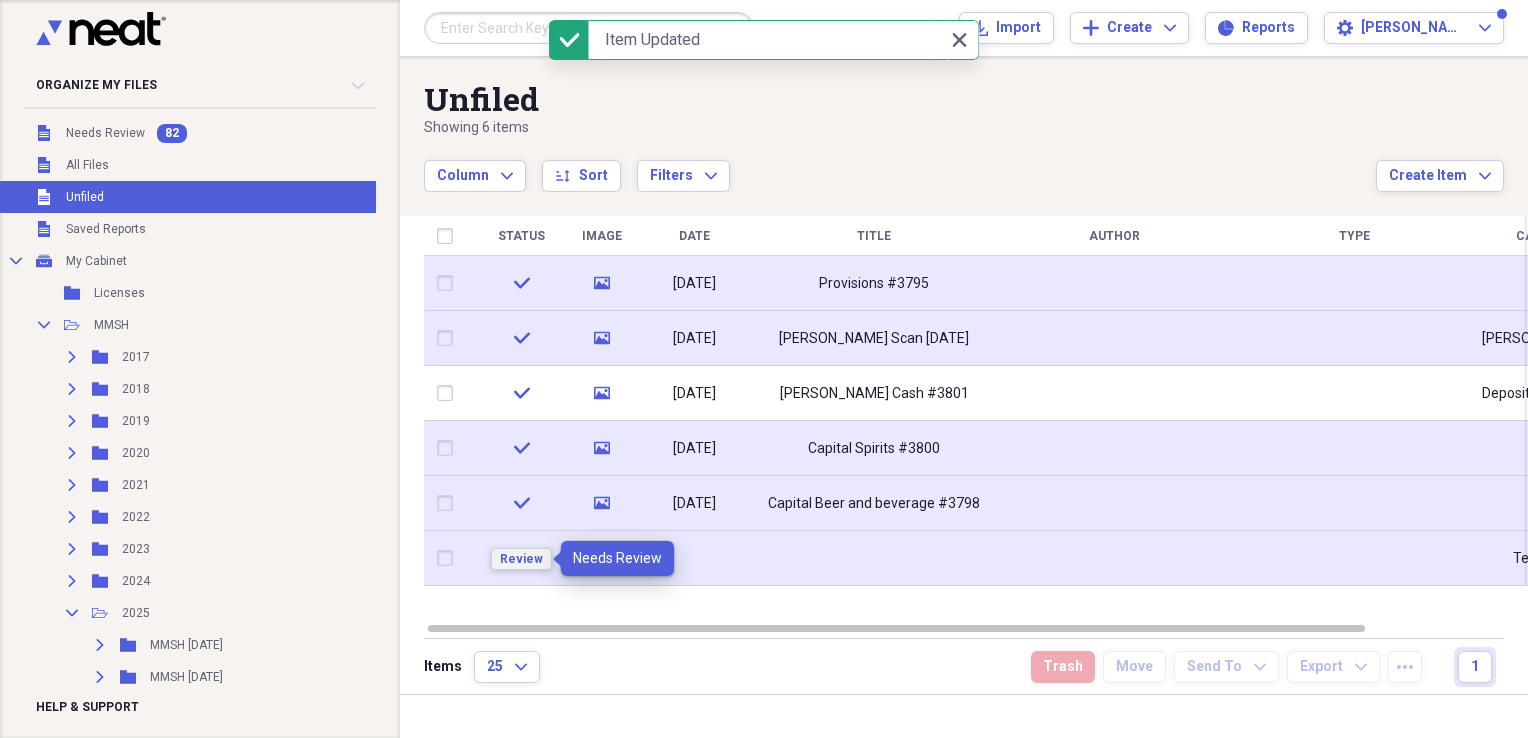 click on "Review" at bounding box center [521, 559] 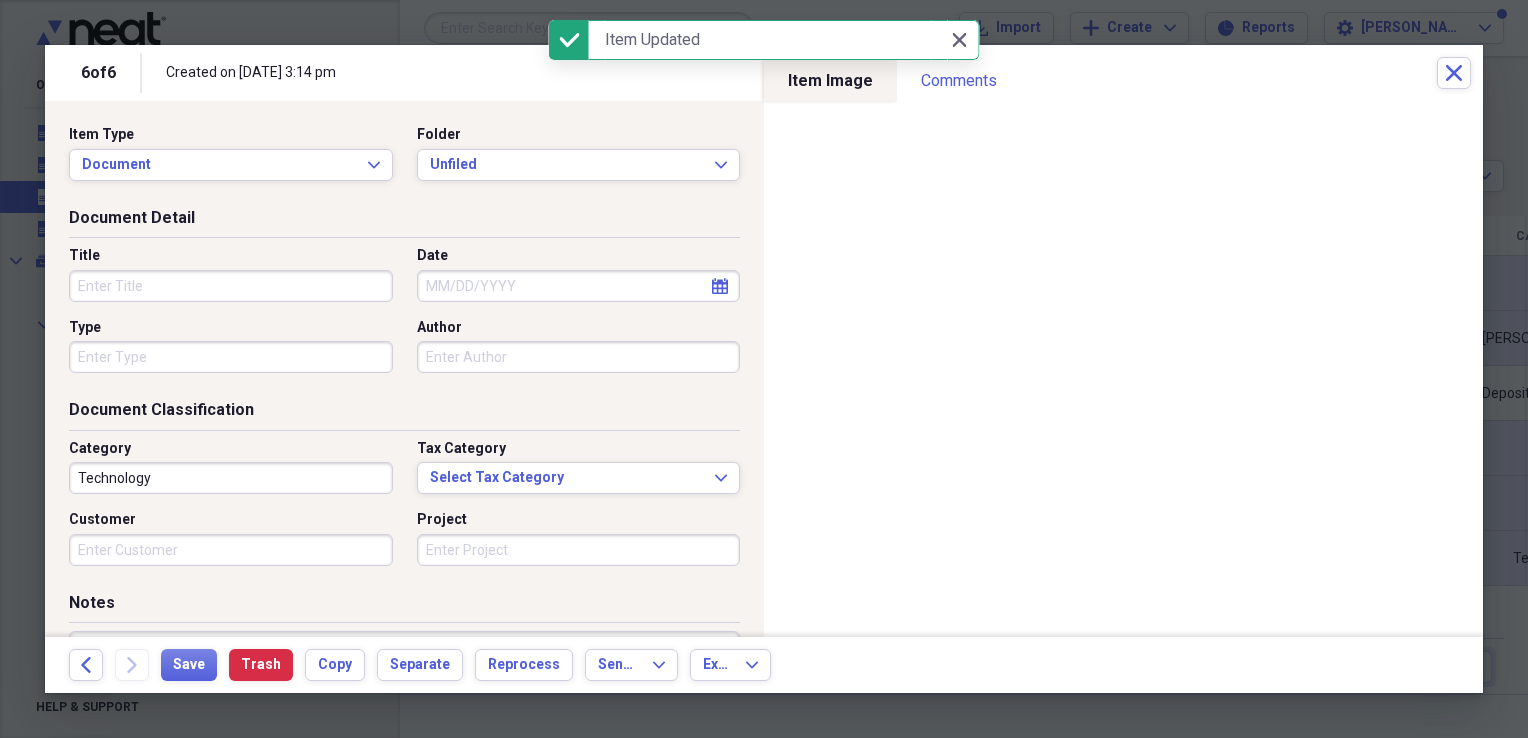 click on "Title" at bounding box center (231, 286) 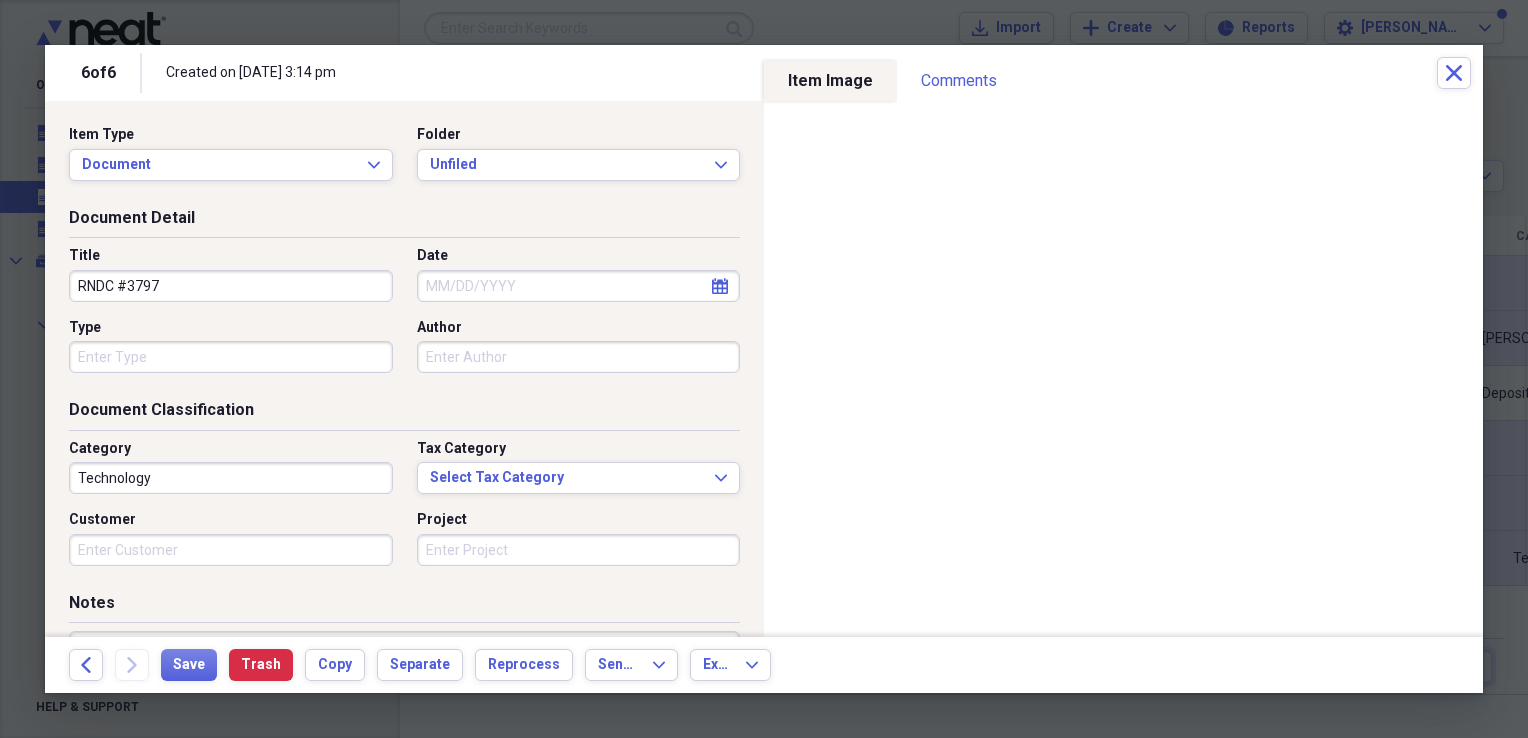 type on "RNDC #3797" 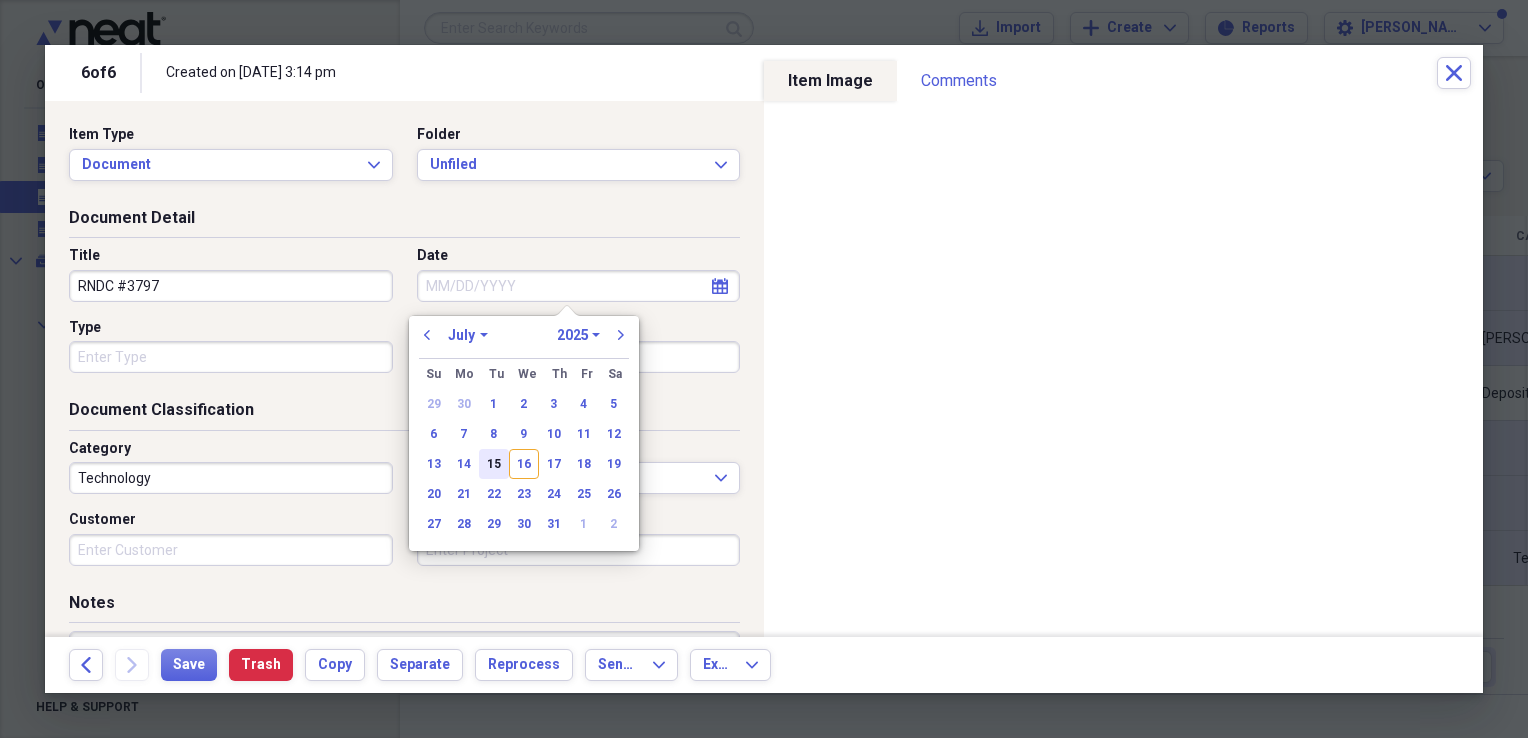 click on "15" at bounding box center (494, 464) 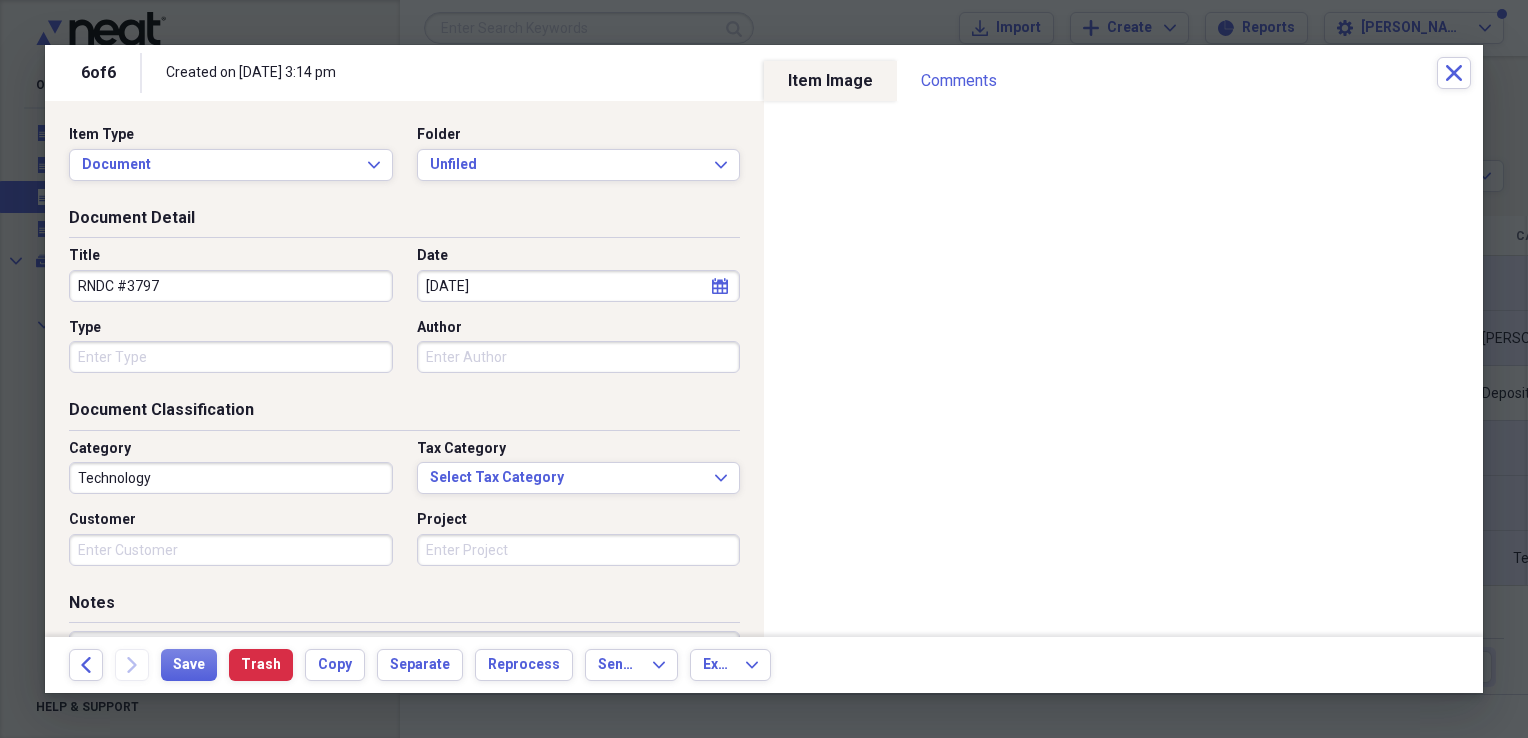 click on "Technology" at bounding box center [231, 478] 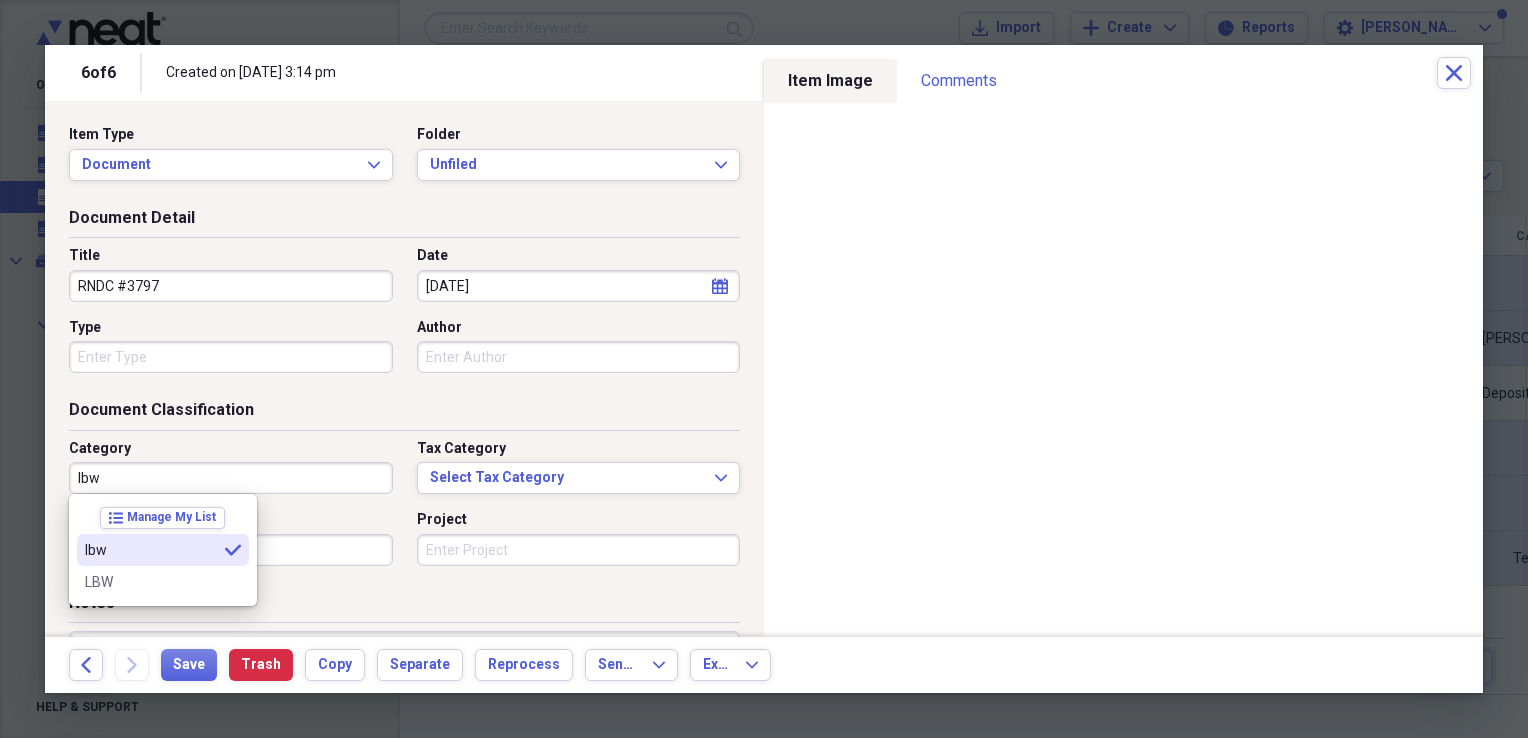 type on "lbw" 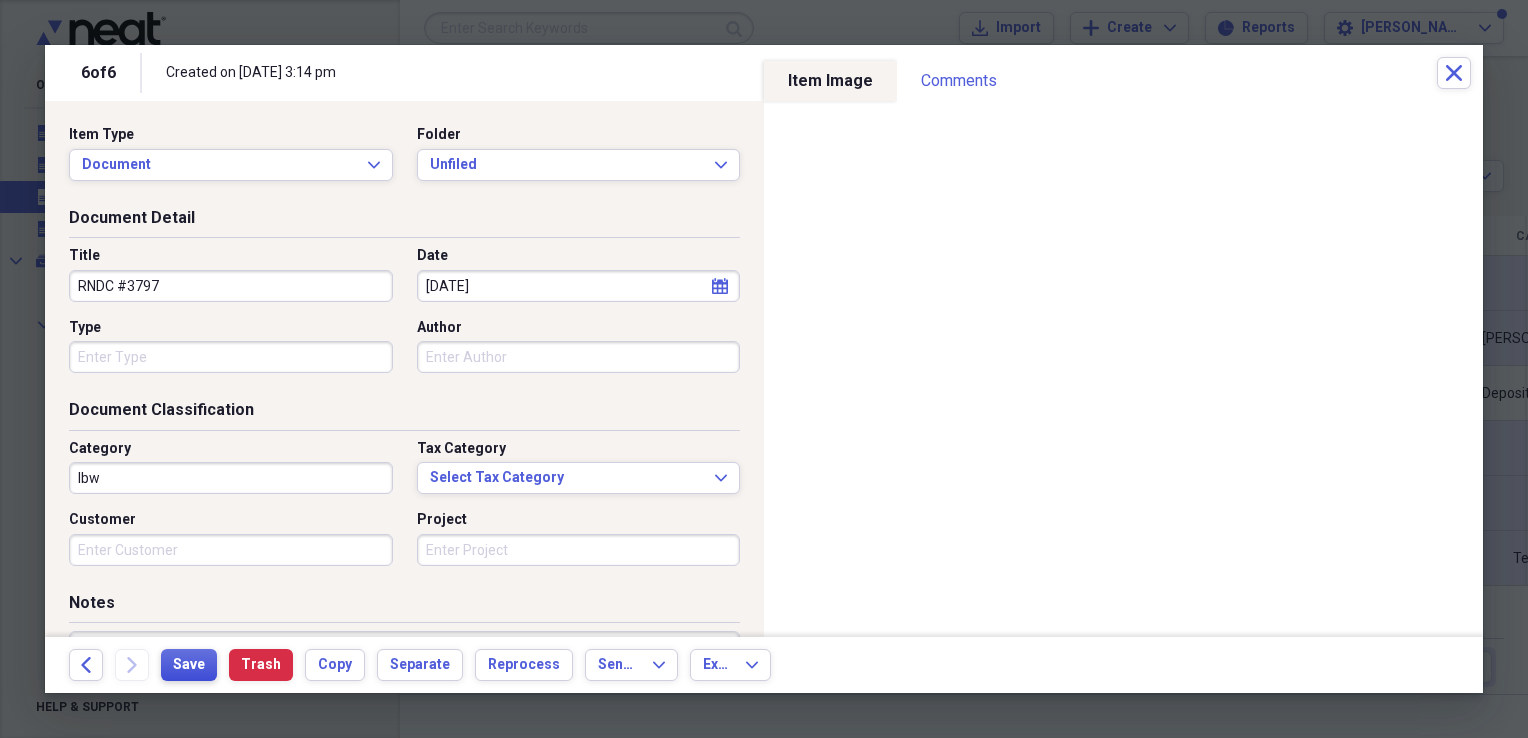 click on "Save" at bounding box center (189, 665) 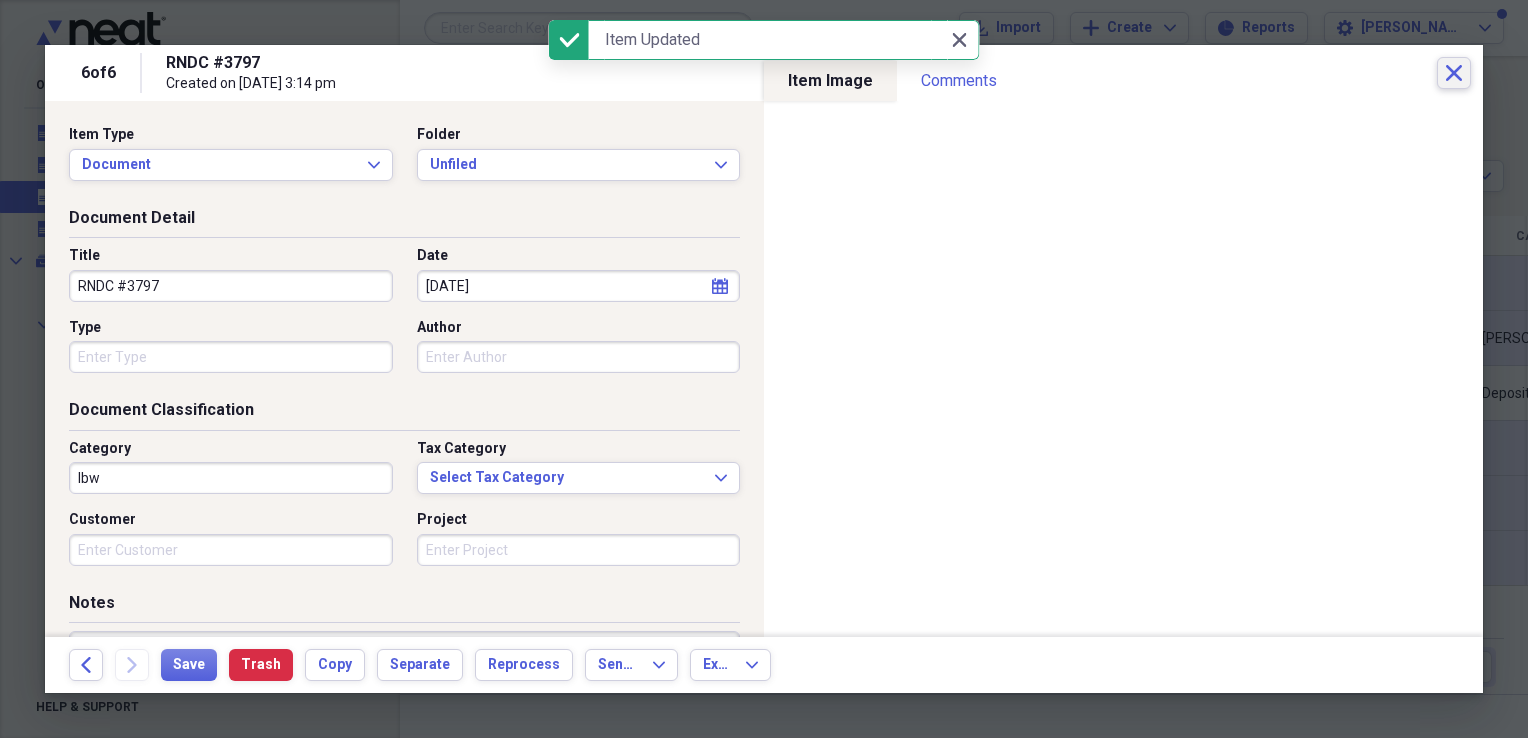 click on "Close" 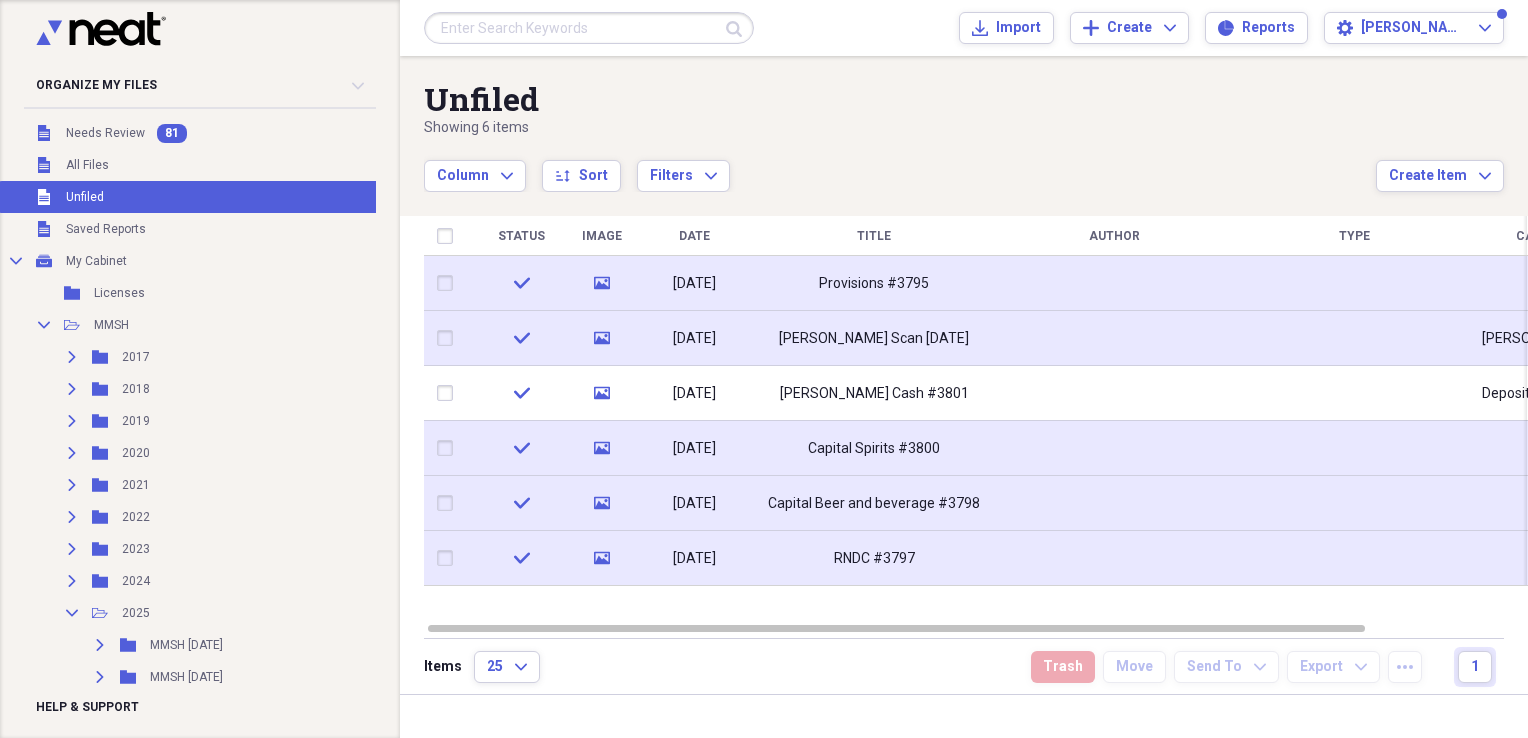 click on "Provisions #3795" at bounding box center [874, 283] 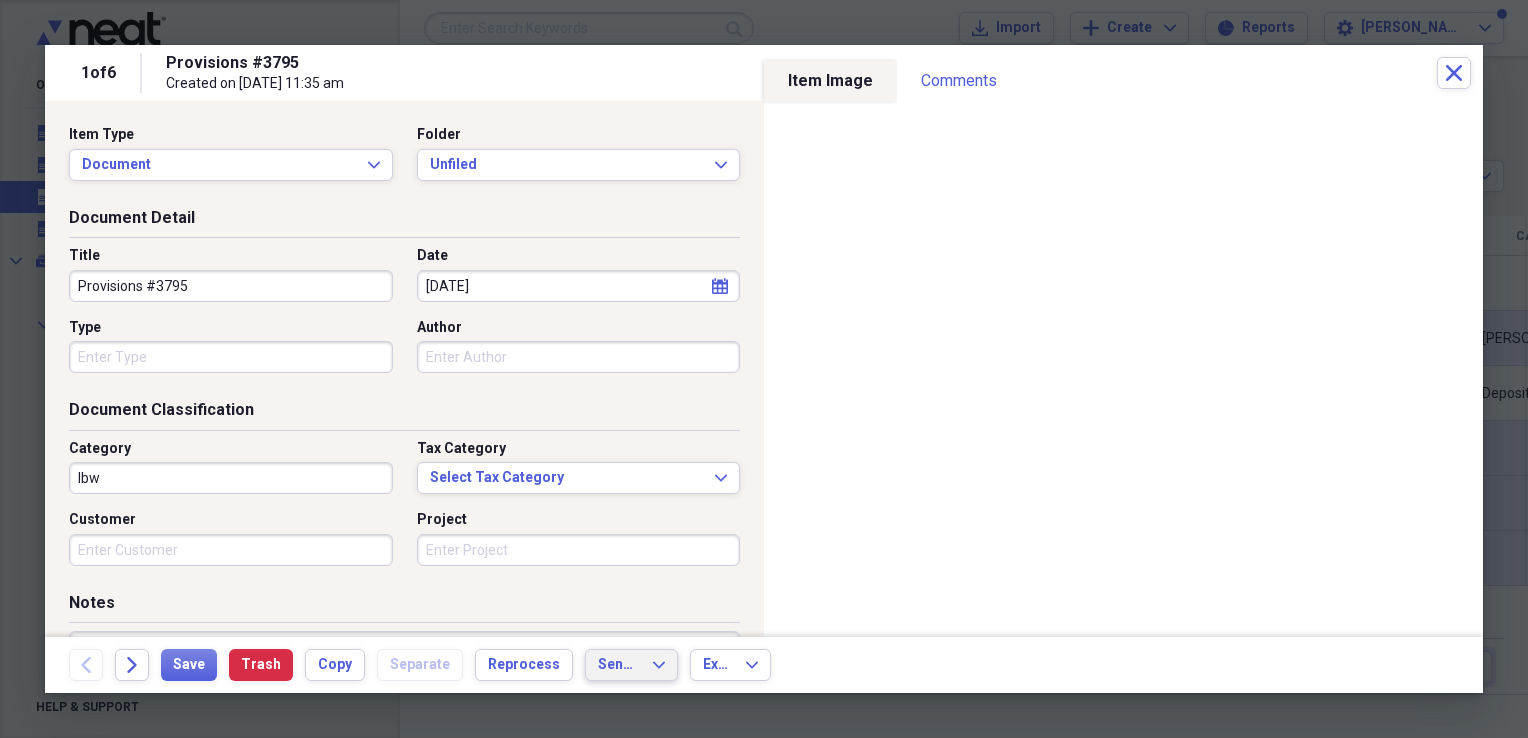 click on "Send To Expand" at bounding box center [631, 665] 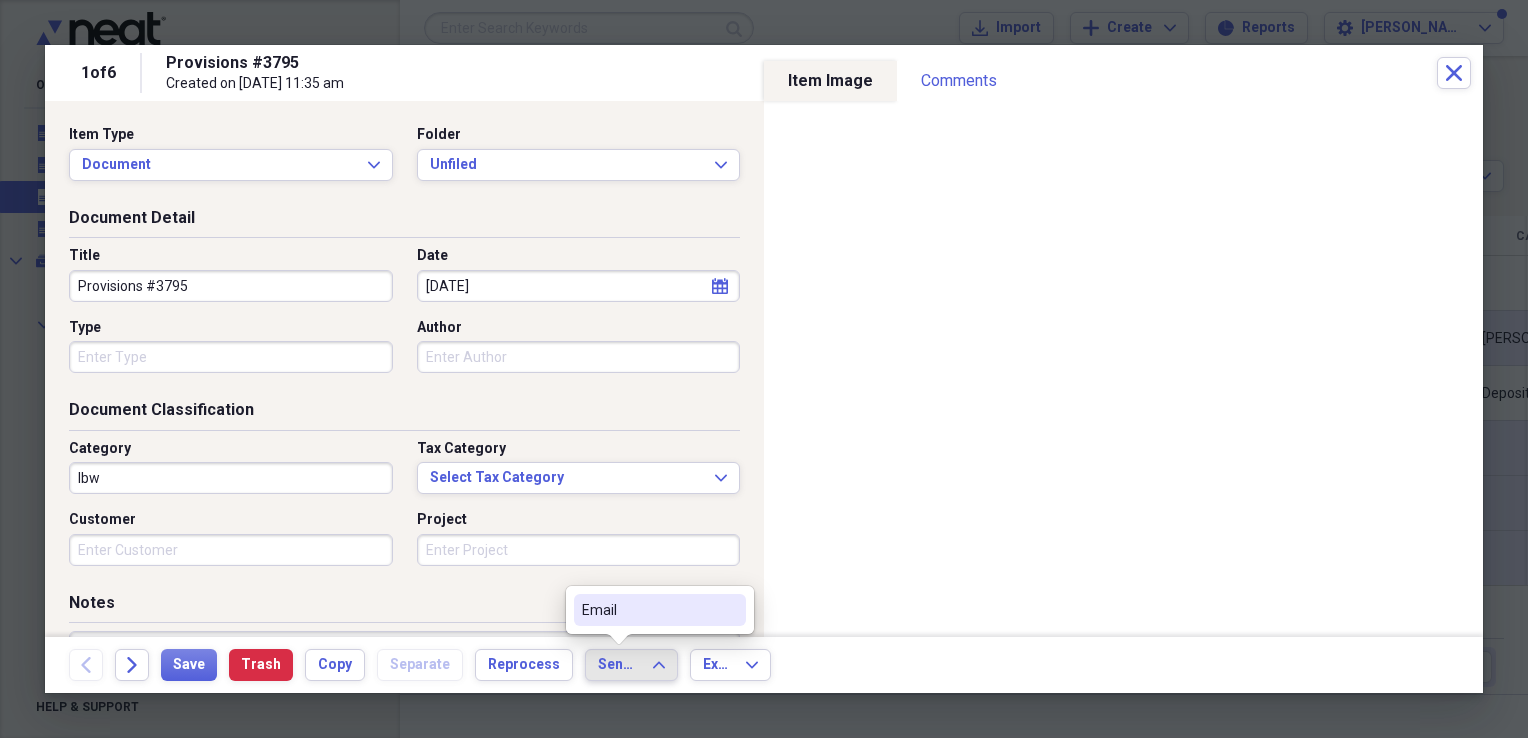 click on "Email" at bounding box center [648, 610] 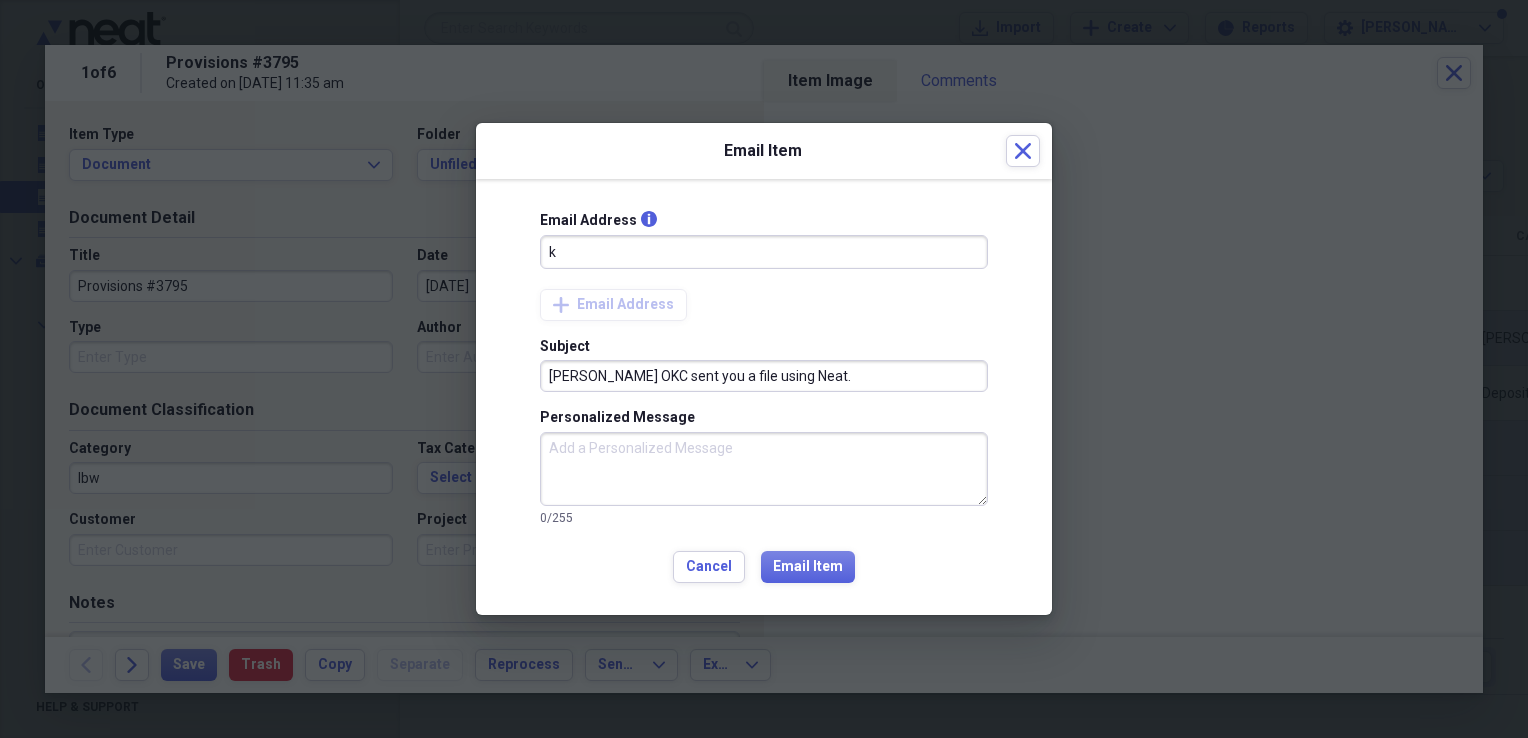 type on "[DOMAIN_NAME][EMAIL_ADDRESS][DOMAIN_NAME]" 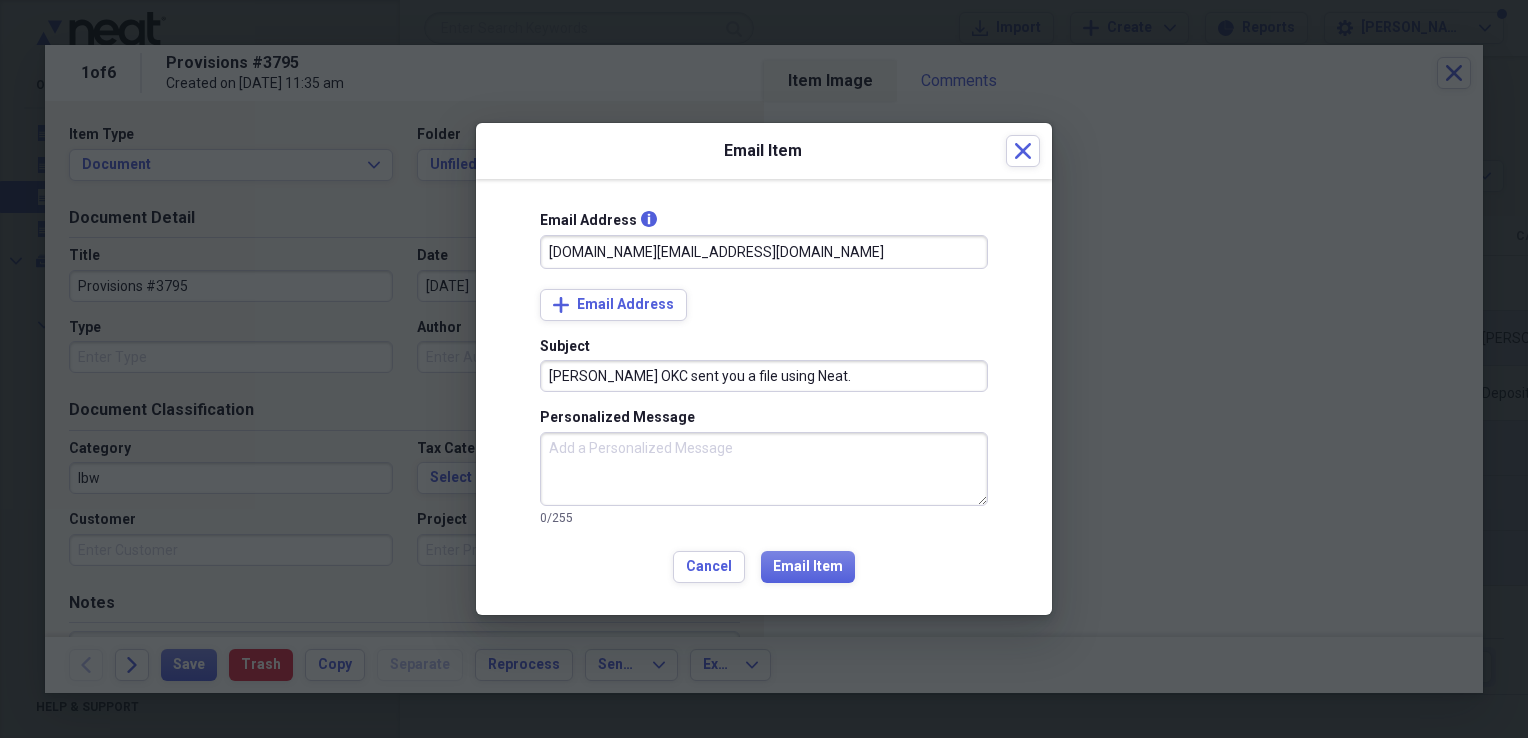 click on "Personalized Message" at bounding box center [764, 469] 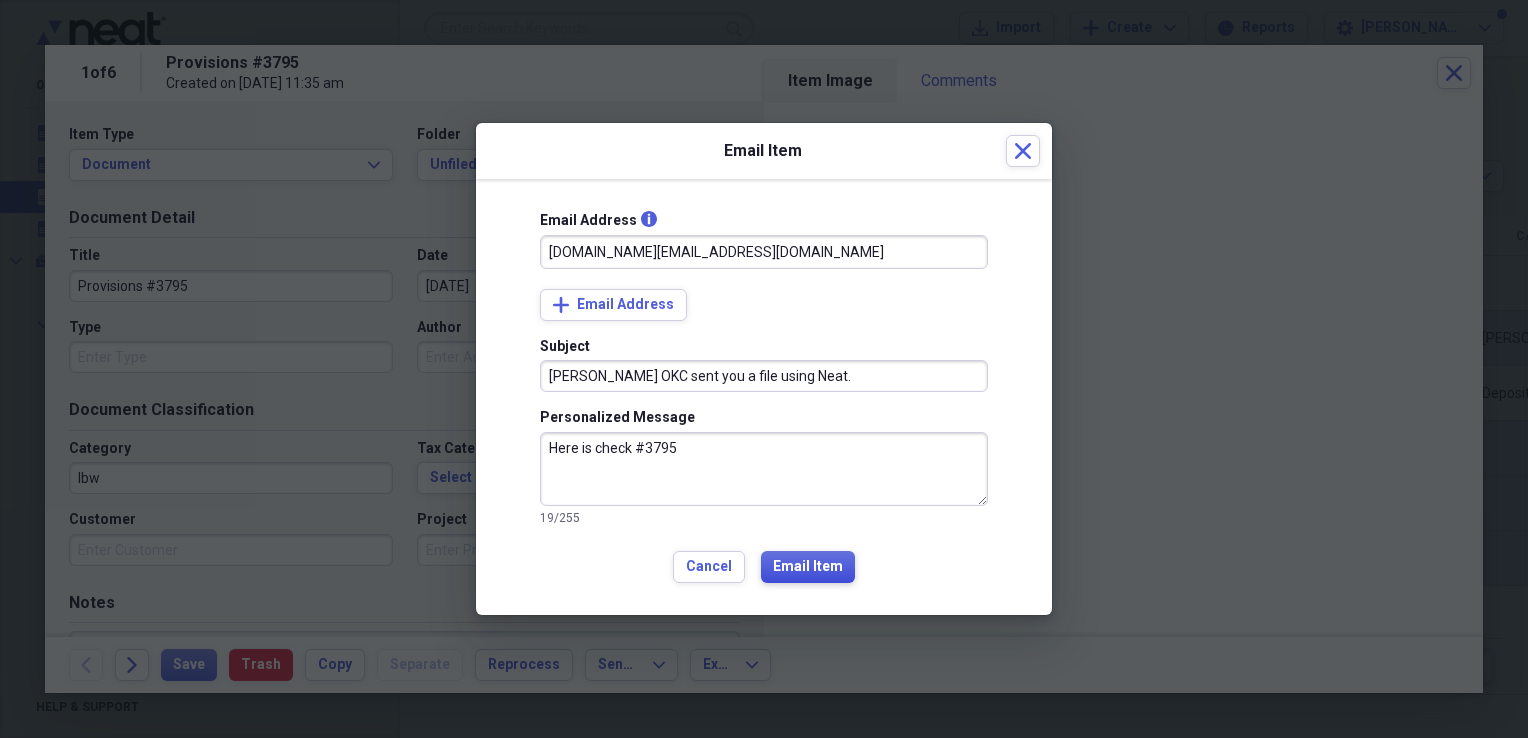 type on "Here is check #3795" 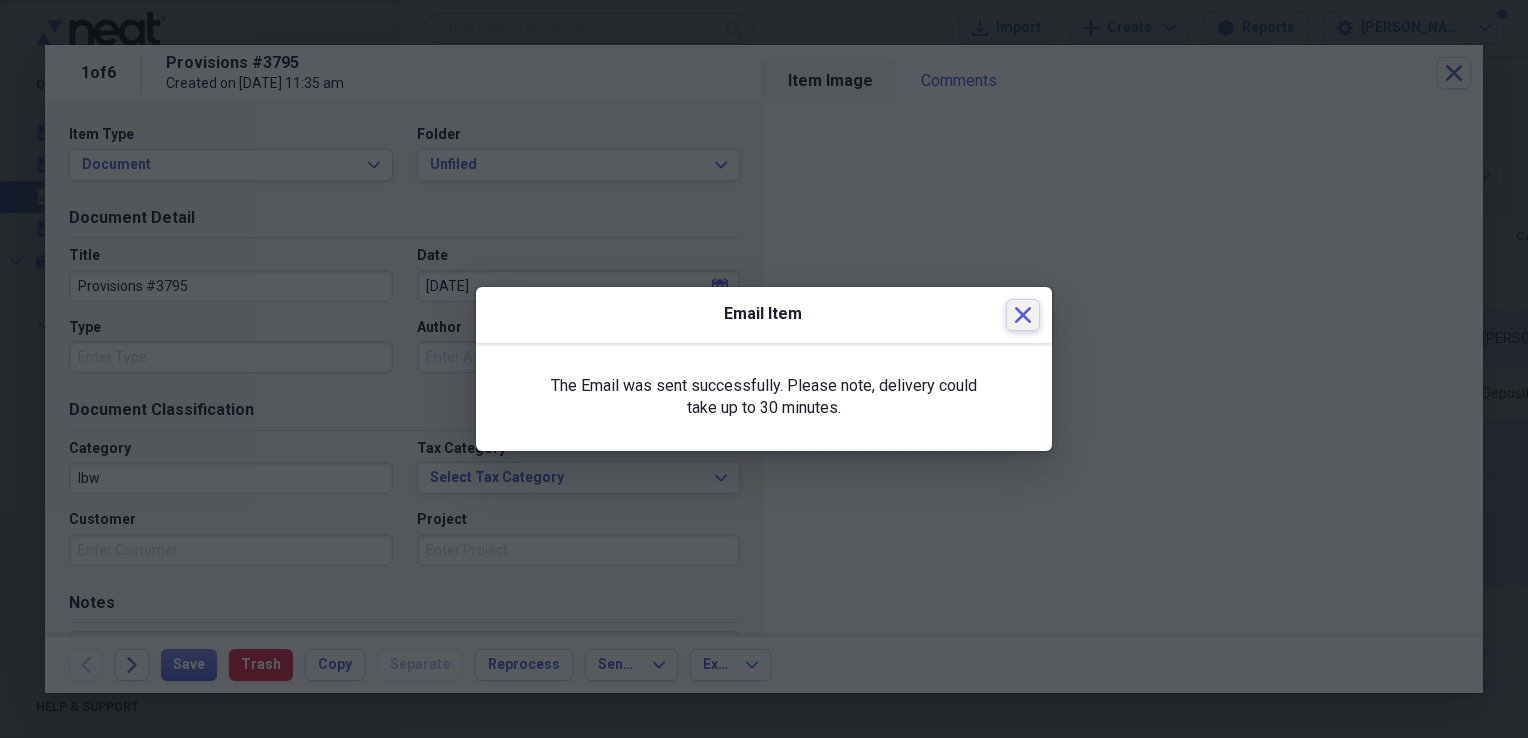 click on "Close" at bounding box center (1023, 315) 